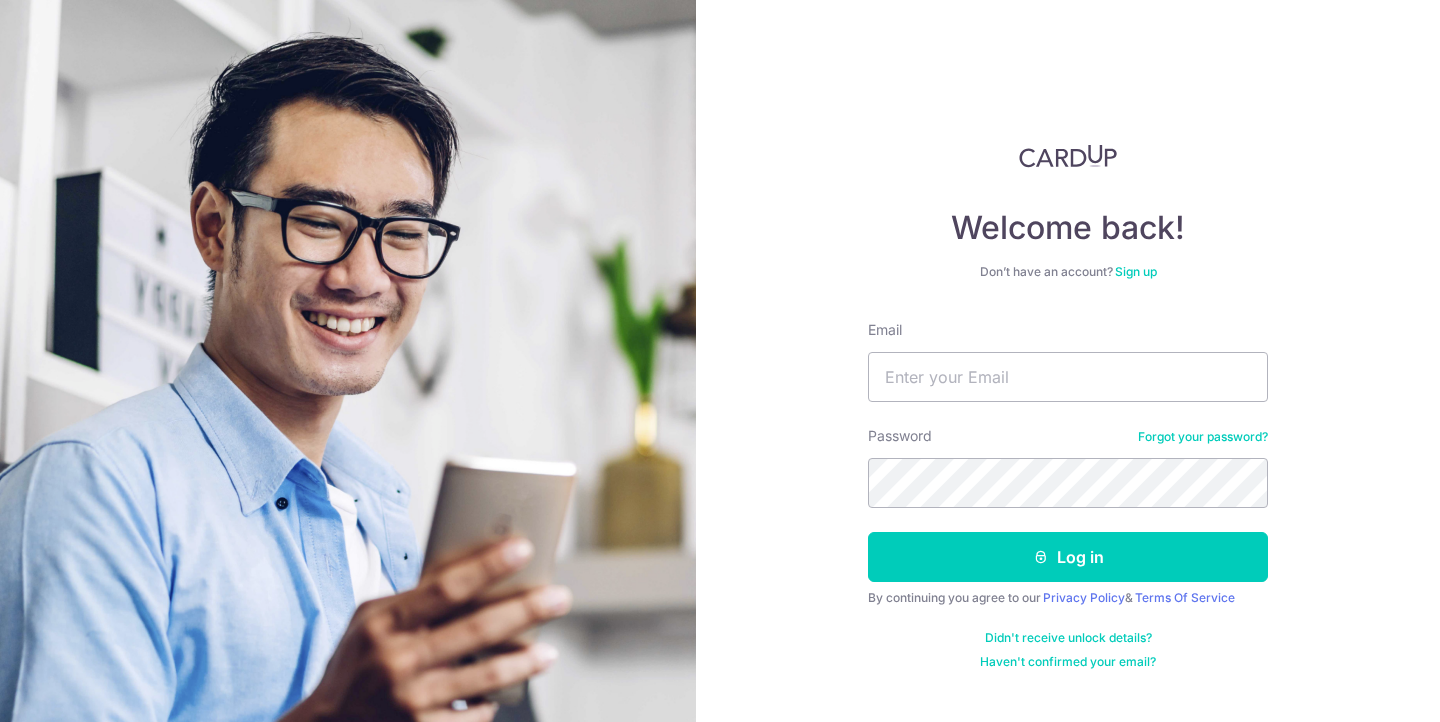 scroll, scrollTop: 0, scrollLeft: 0, axis: both 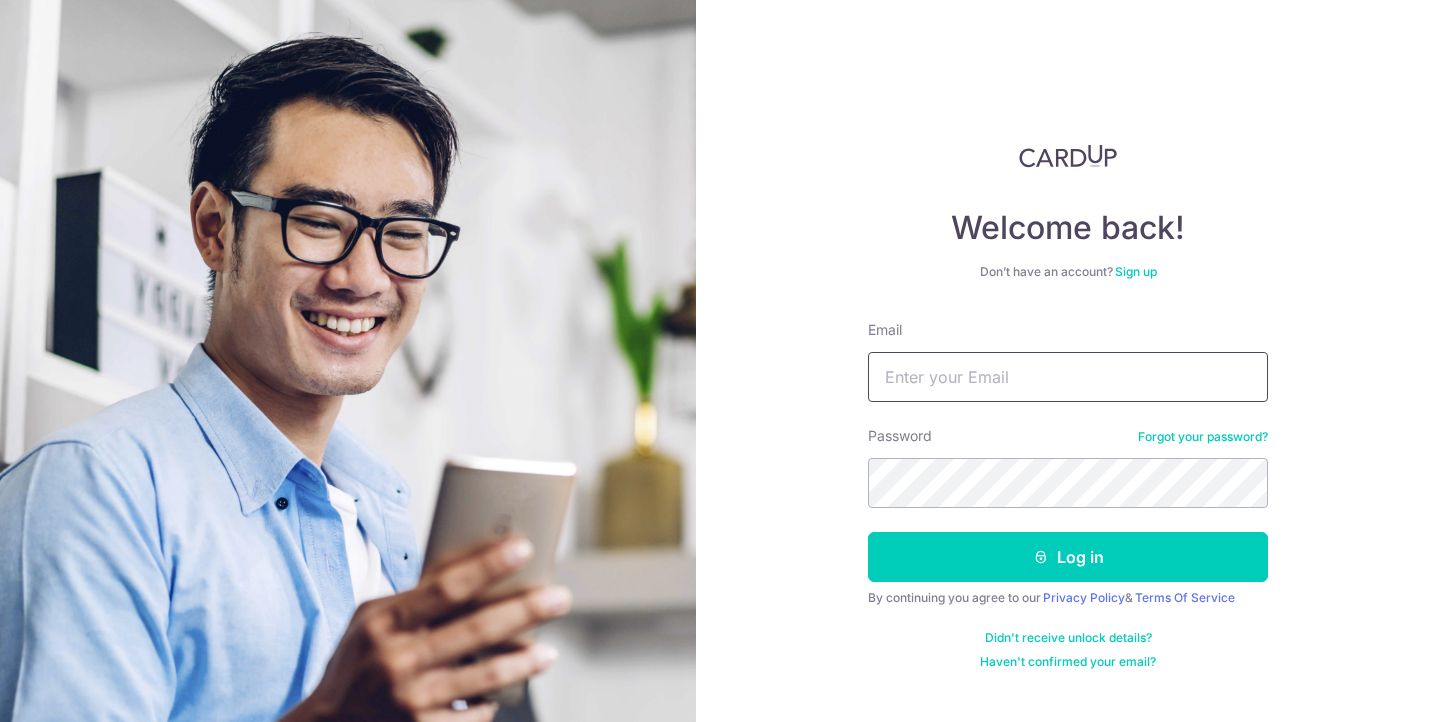 click on "Email" at bounding box center (1068, 377) 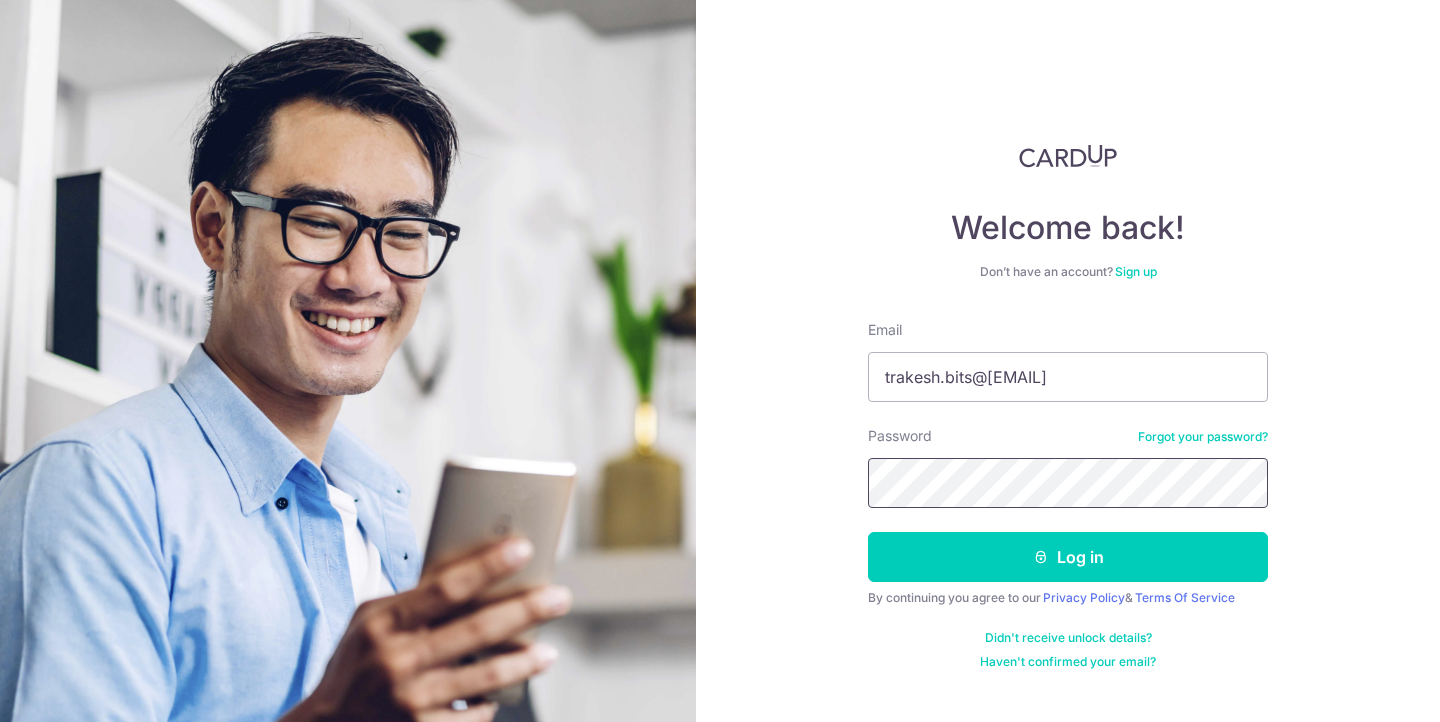 click on "Log in" at bounding box center [1068, 557] 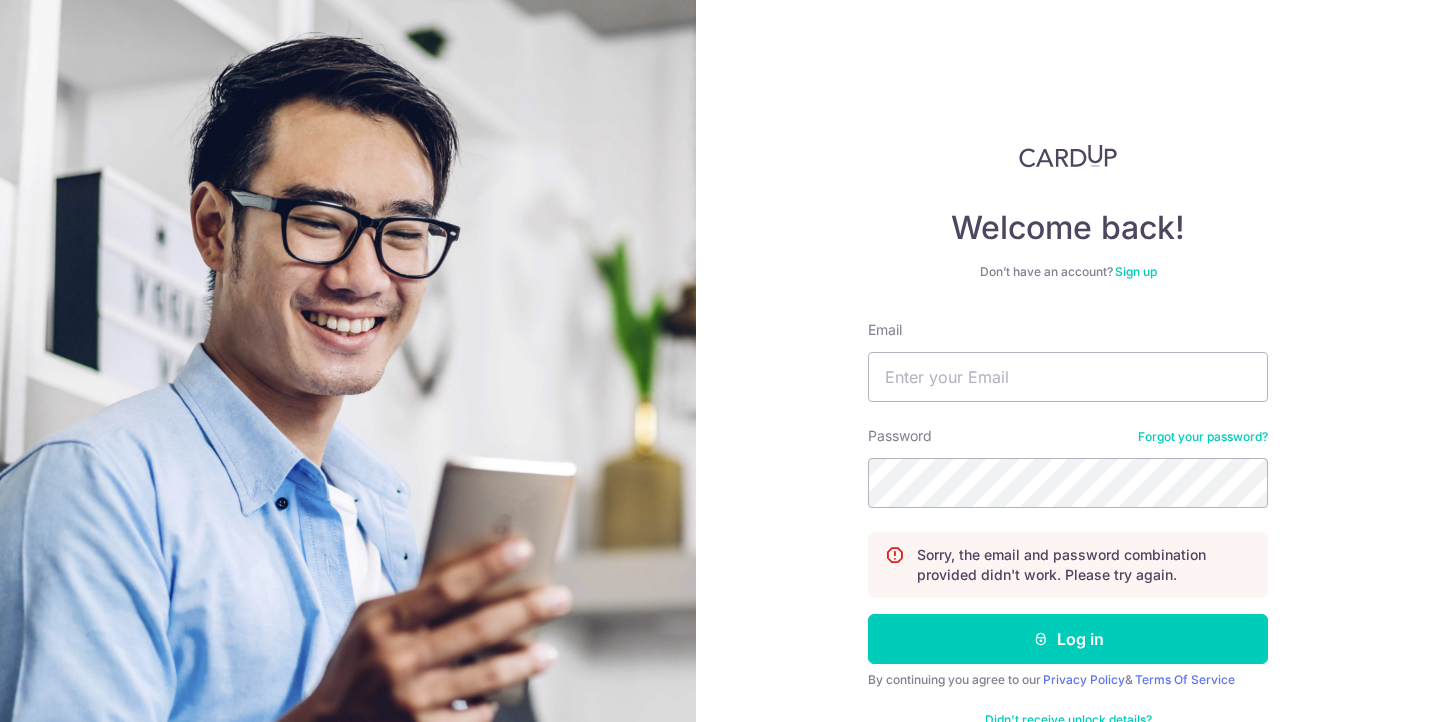 scroll, scrollTop: 0, scrollLeft: 0, axis: both 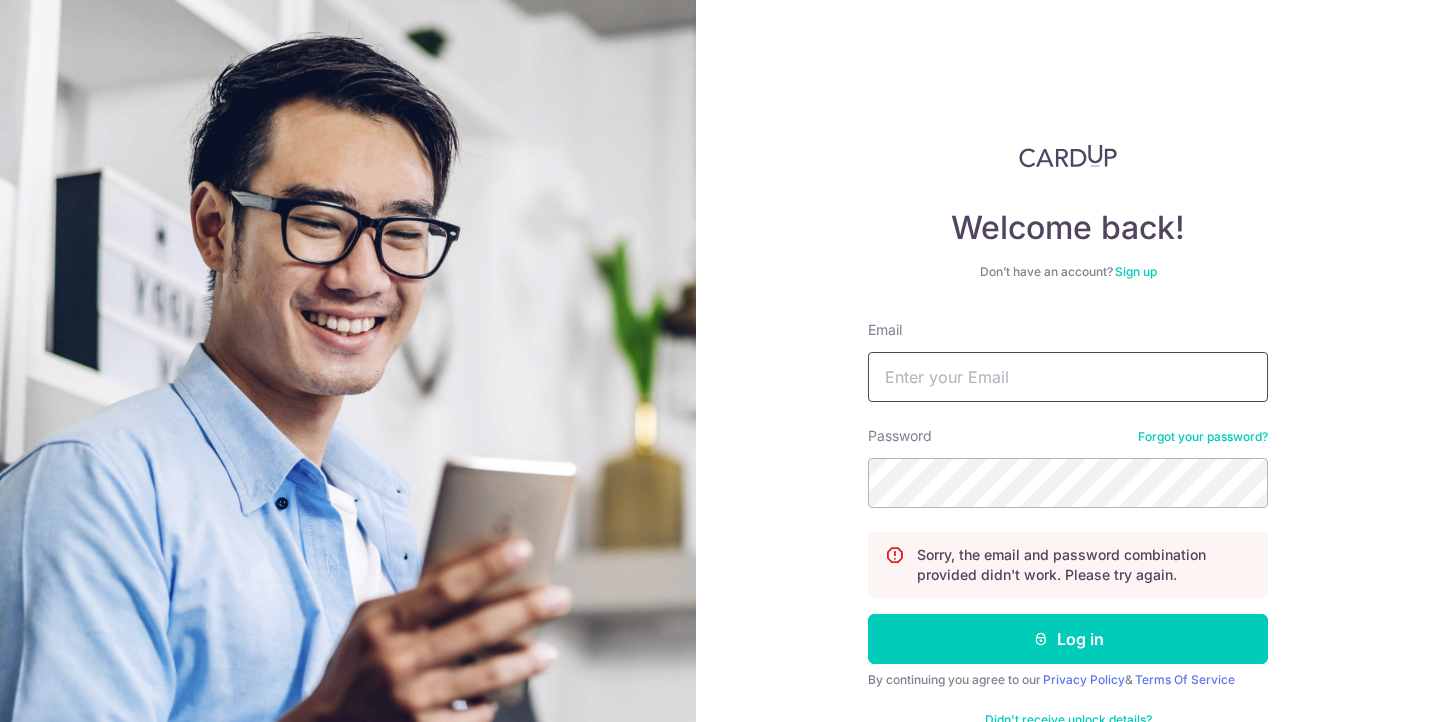 click on "Email" at bounding box center [1068, 377] 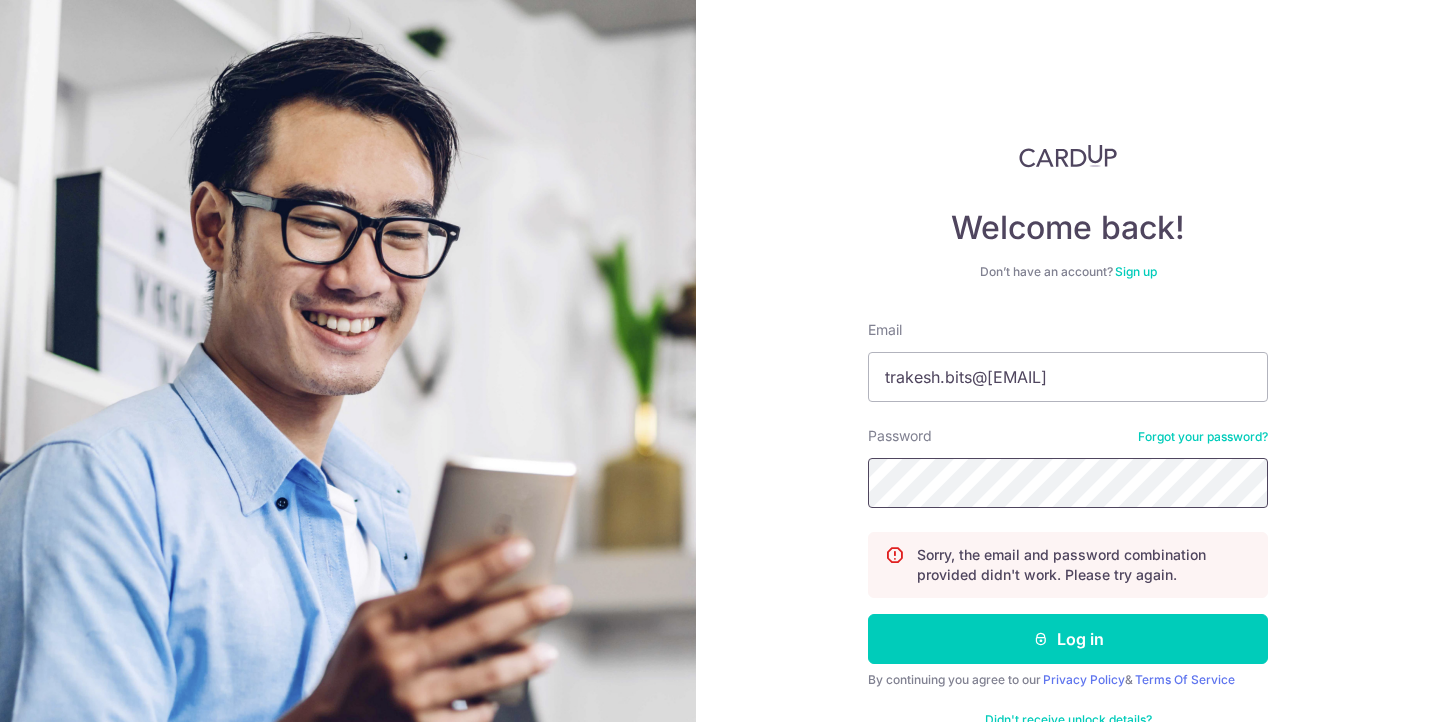 click on "Log in" at bounding box center (1068, 639) 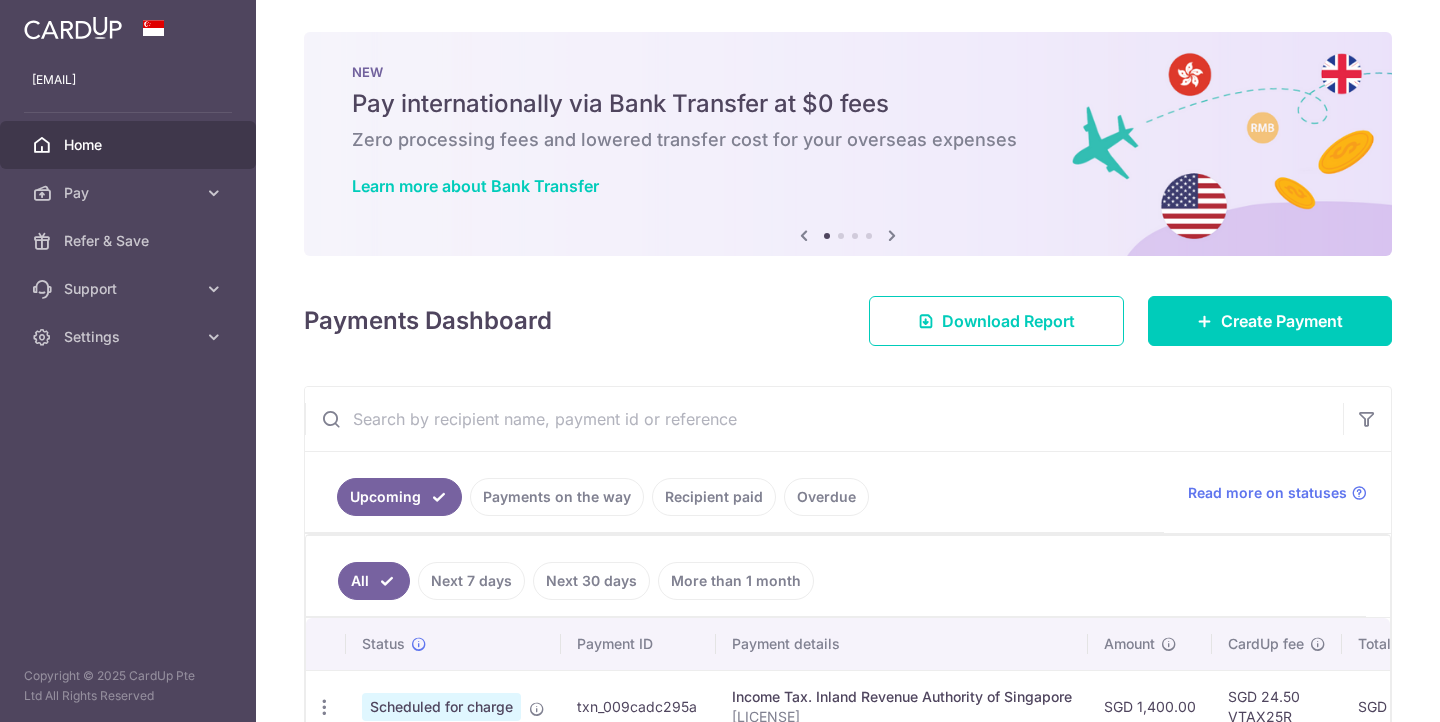 scroll, scrollTop: 0, scrollLeft: 0, axis: both 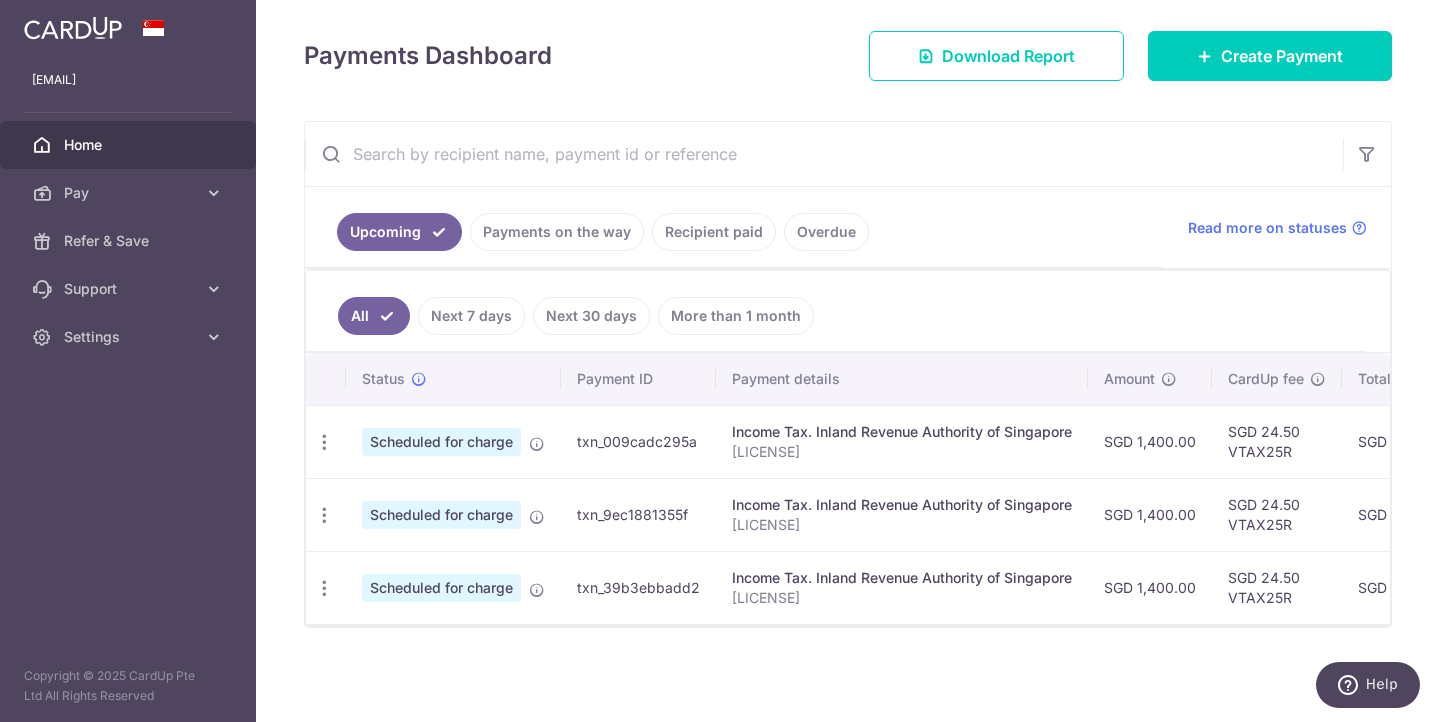 click on "Recipient paid" at bounding box center (714, 232) 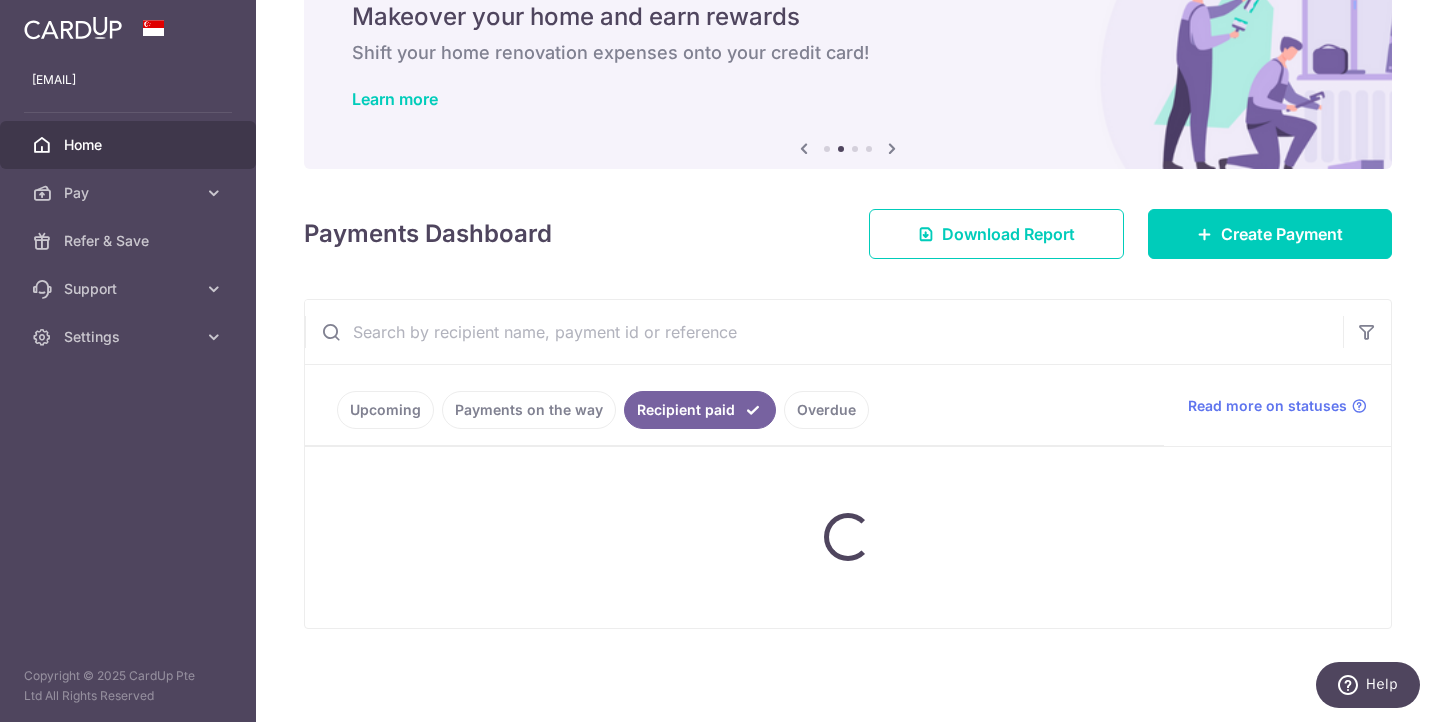 scroll, scrollTop: 265, scrollLeft: 0, axis: vertical 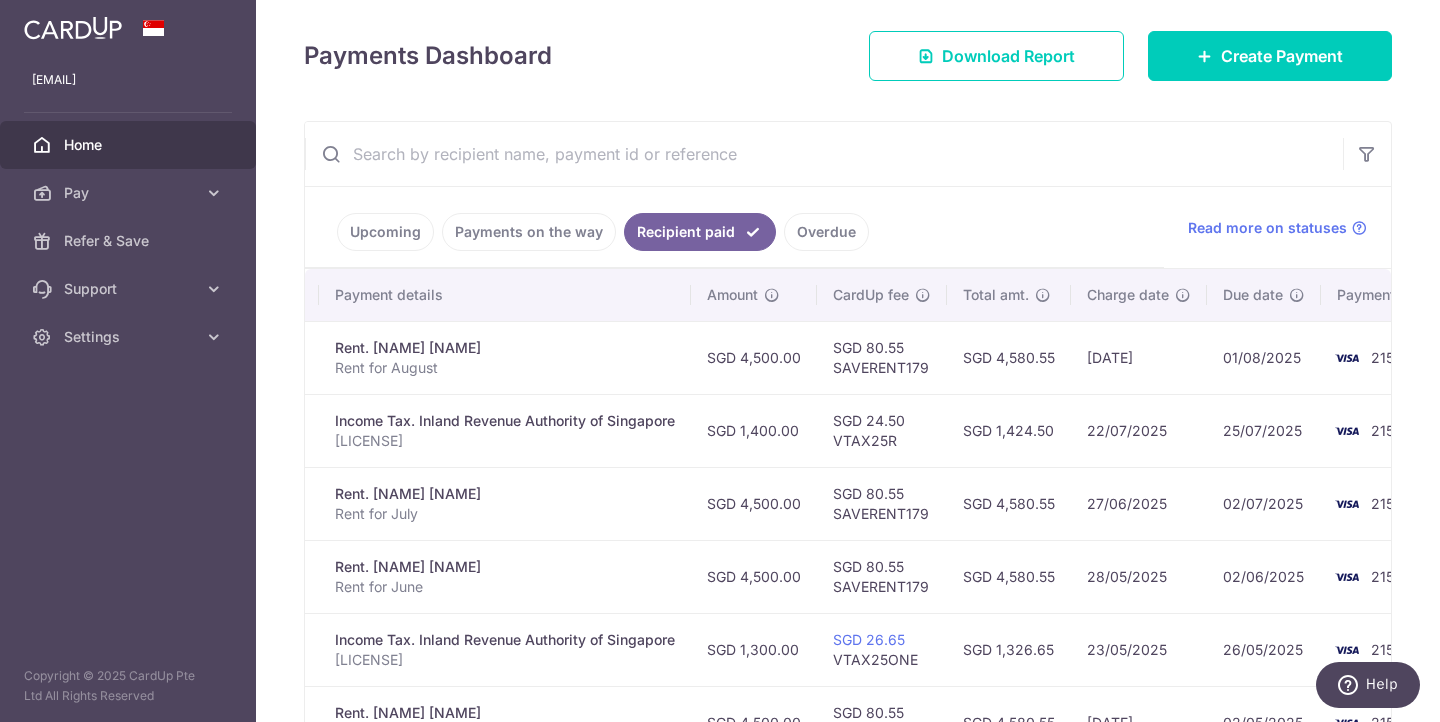 click on "Upcoming" at bounding box center [385, 232] 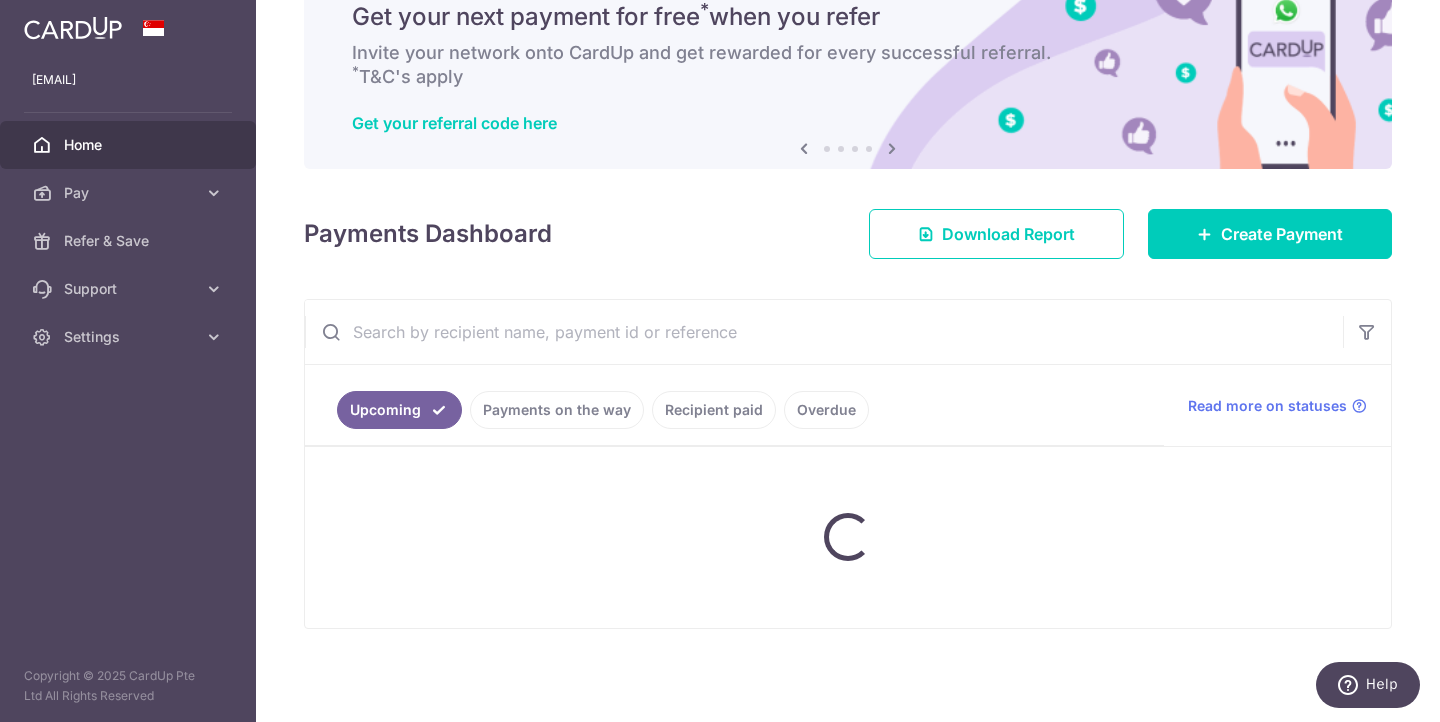 scroll, scrollTop: 265, scrollLeft: 0, axis: vertical 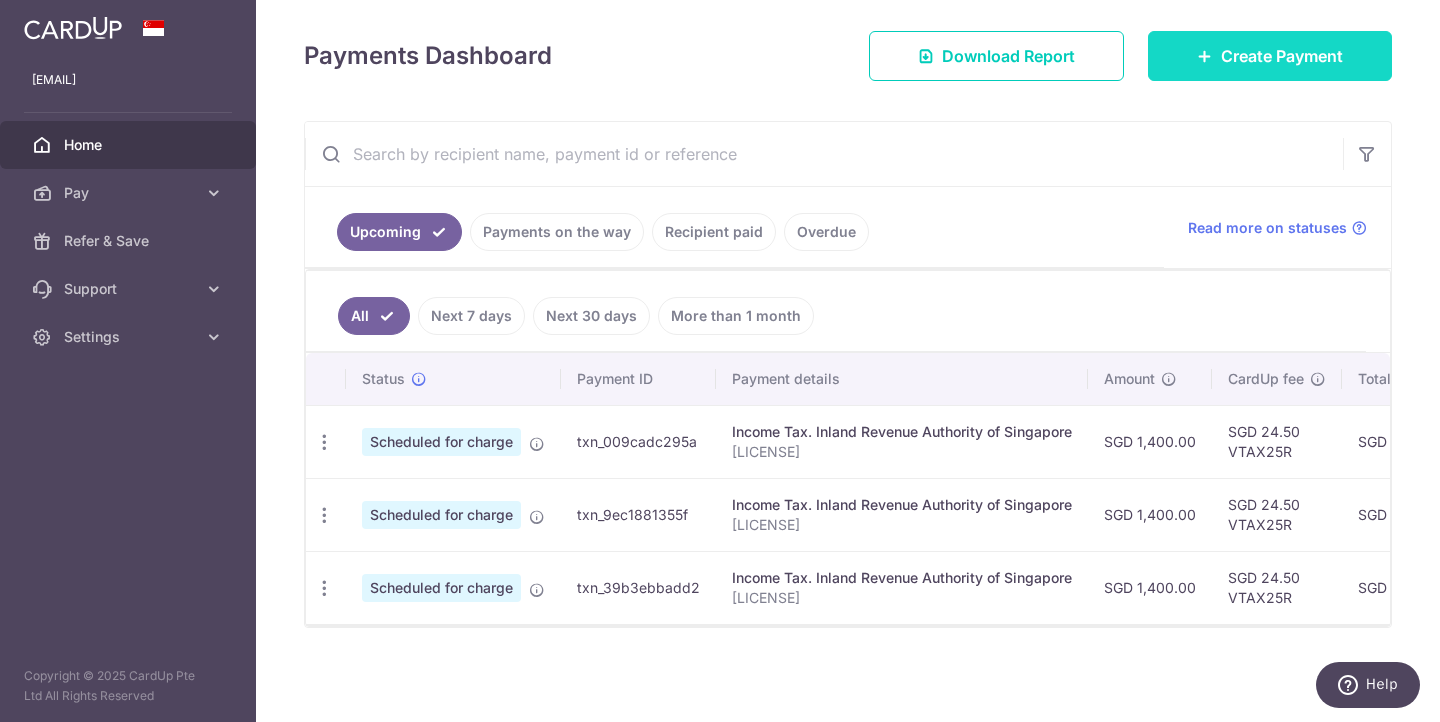 click on "Create Payment" at bounding box center (1282, 56) 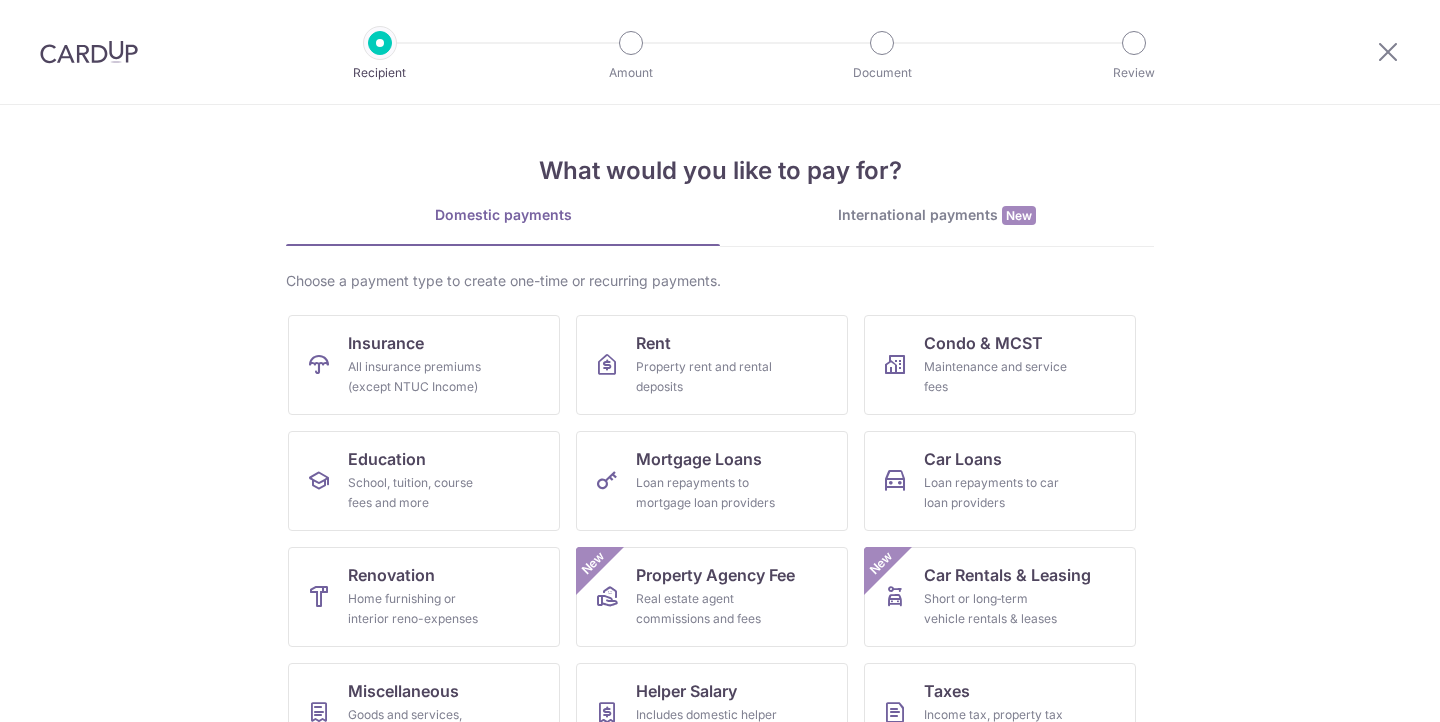 scroll, scrollTop: 0, scrollLeft: 0, axis: both 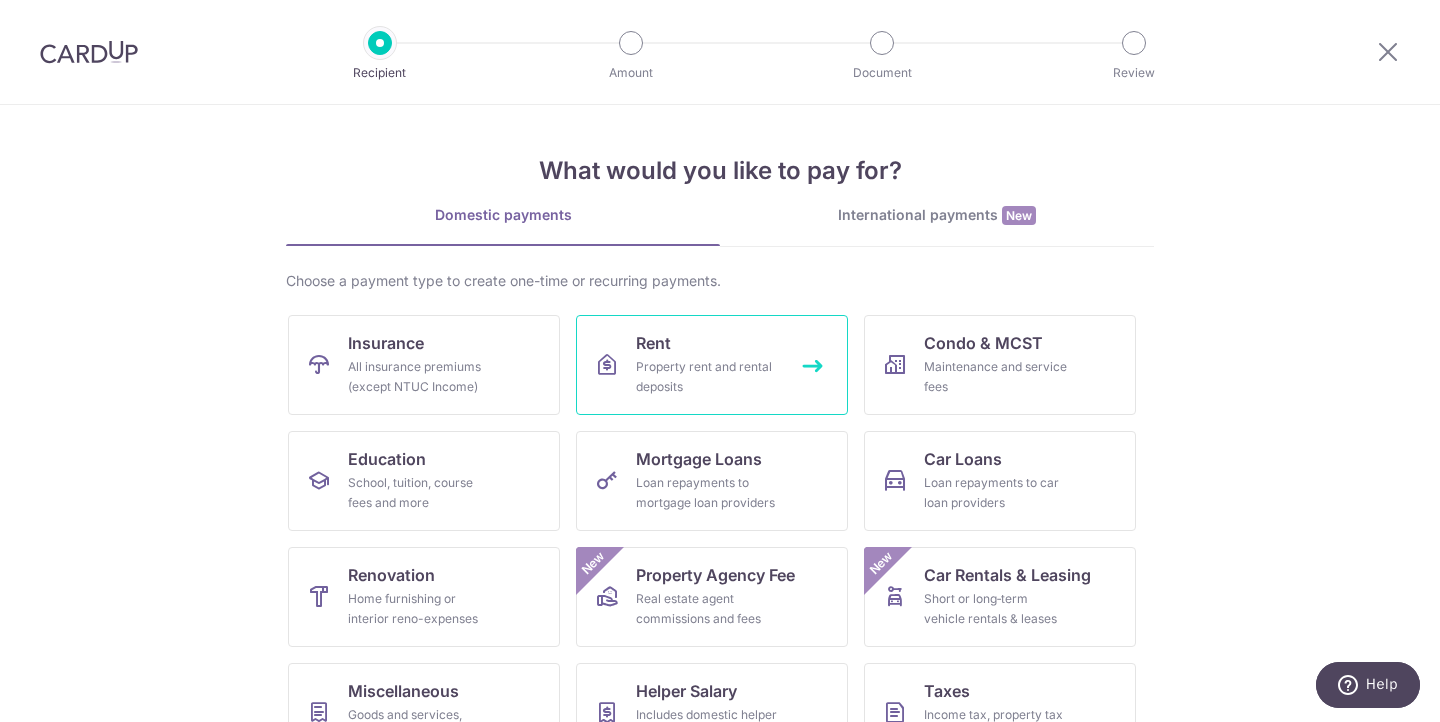 click on "Rent Property rent and rental deposits" at bounding box center (712, 365) 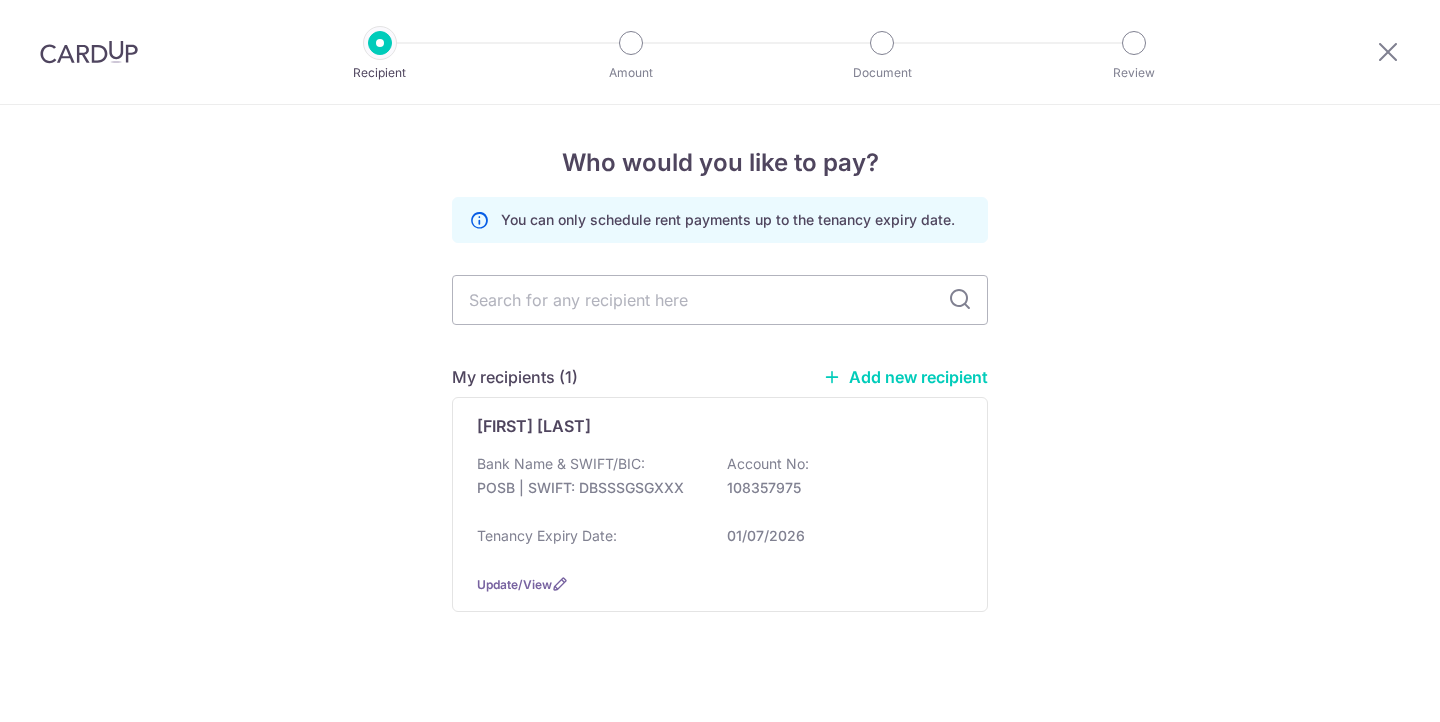 scroll, scrollTop: 0, scrollLeft: 0, axis: both 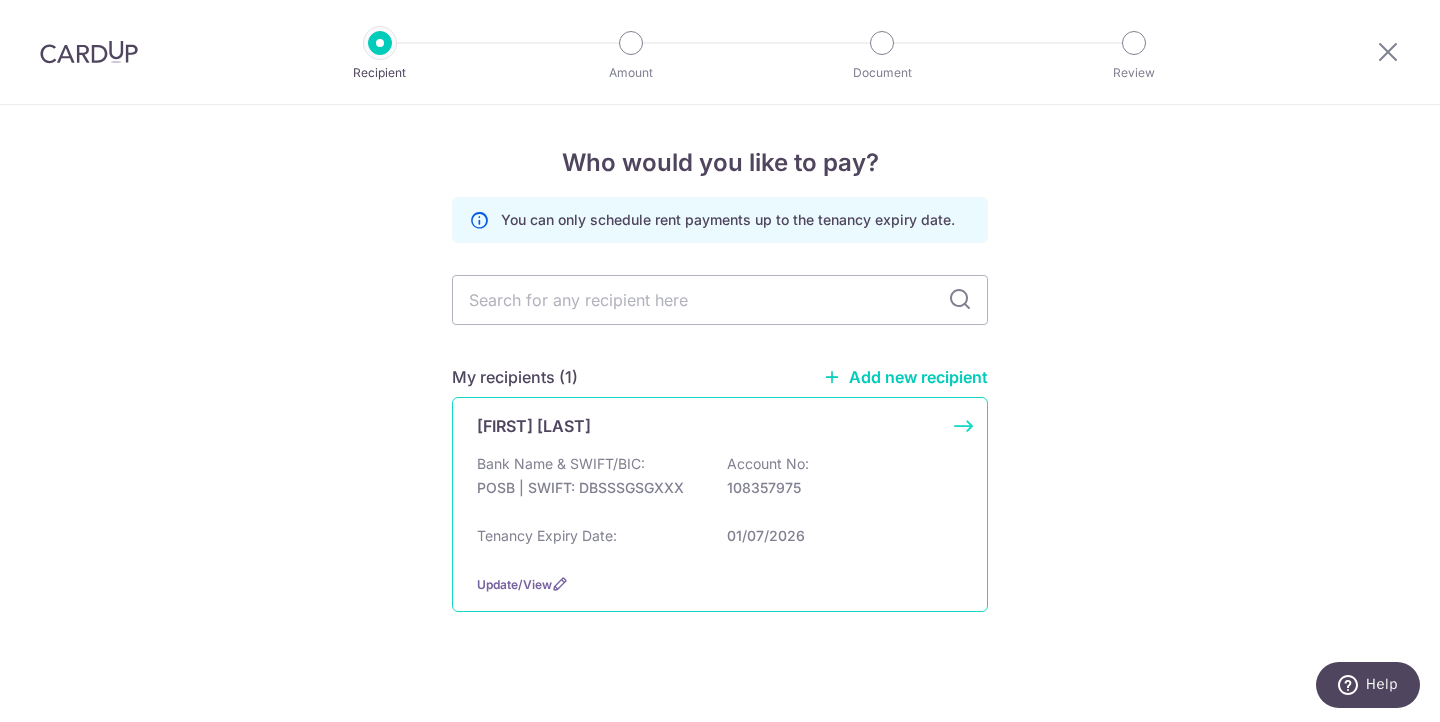 click on "Bank Name & SWIFT/BIC:
POSB | SWIFT: DBSSSGSGXXX
Account No:
108357975" at bounding box center (720, 486) 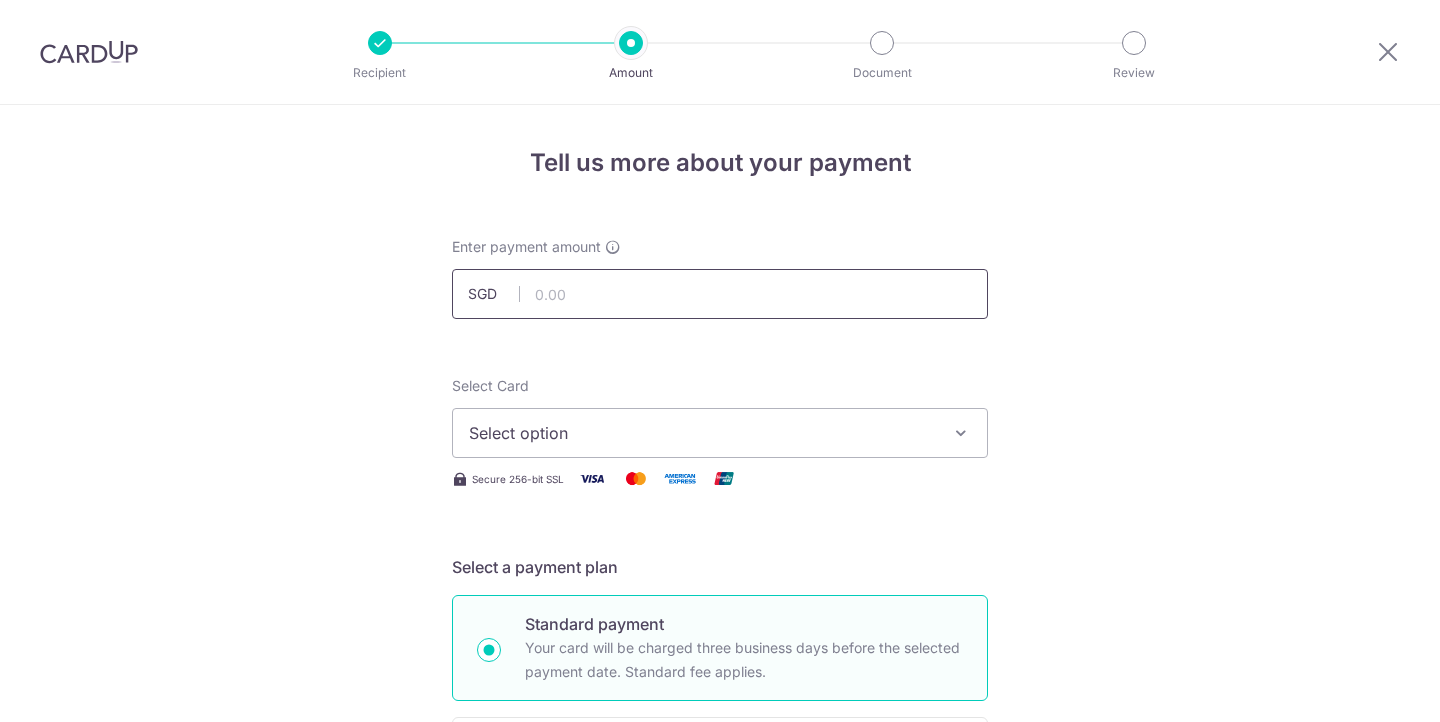 scroll, scrollTop: 0, scrollLeft: 0, axis: both 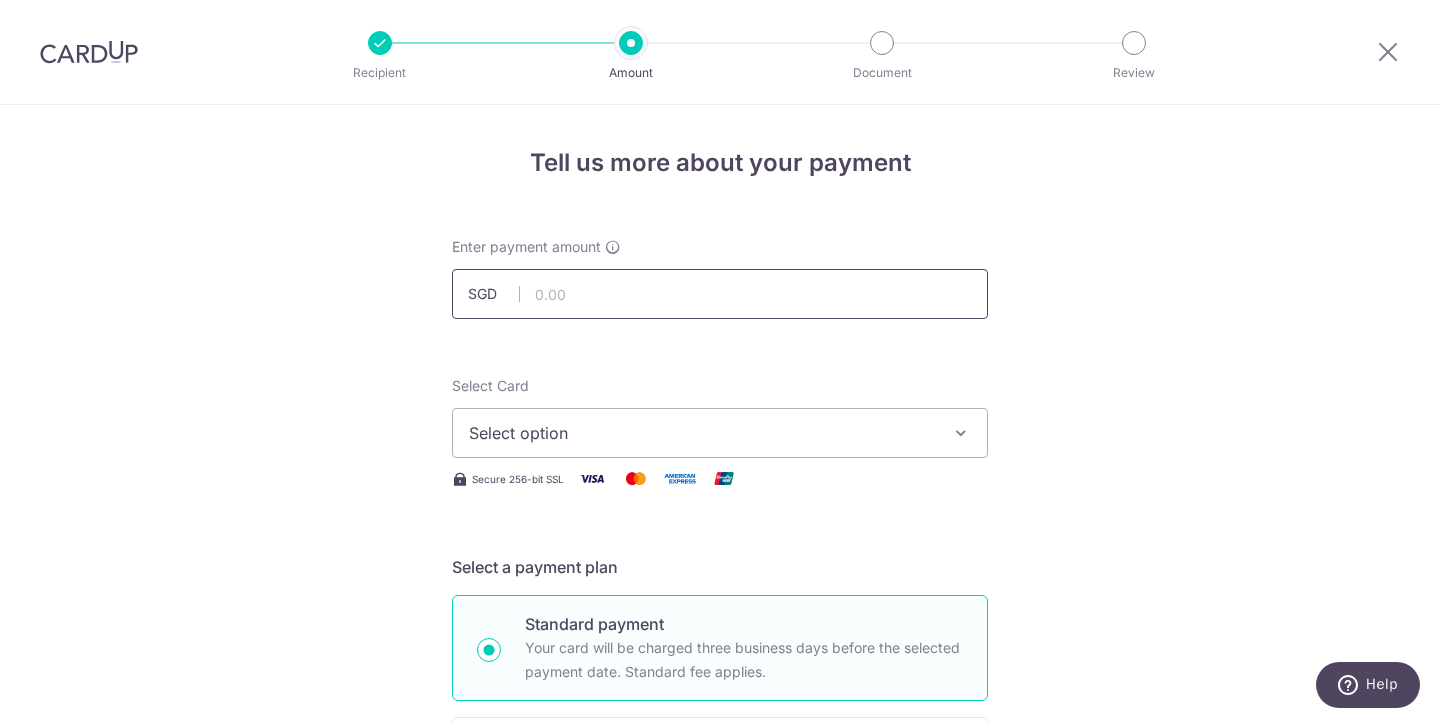 click at bounding box center [720, 294] 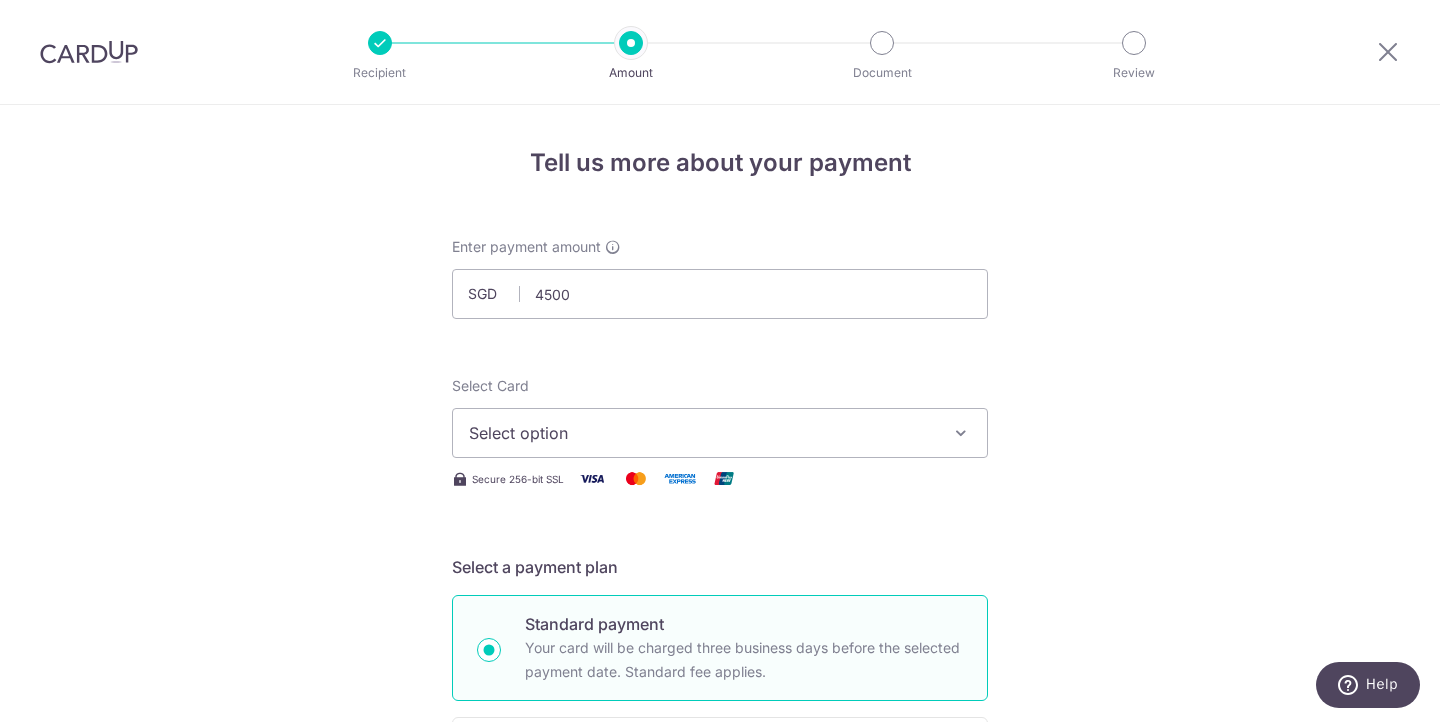 type on "4,500.00" 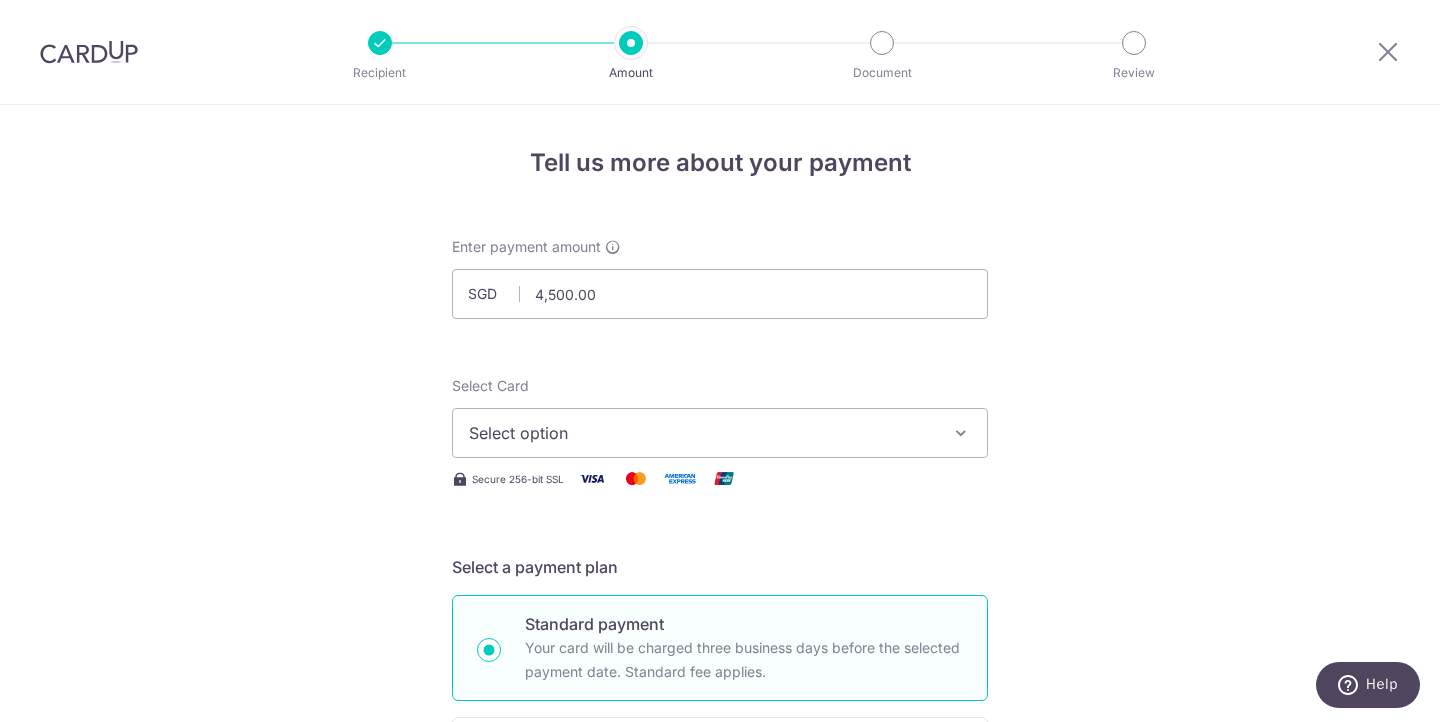 click on "Tell us more about your payment
Enter payment amount
SGD
4,500.00
4500.00
Select Card
Select option
Add credit card
Your Cards
**** 2155
Secure 256-bit SSL
Text
New card details
Card
Secure 256-bit SSL" at bounding box center (720, 1009) 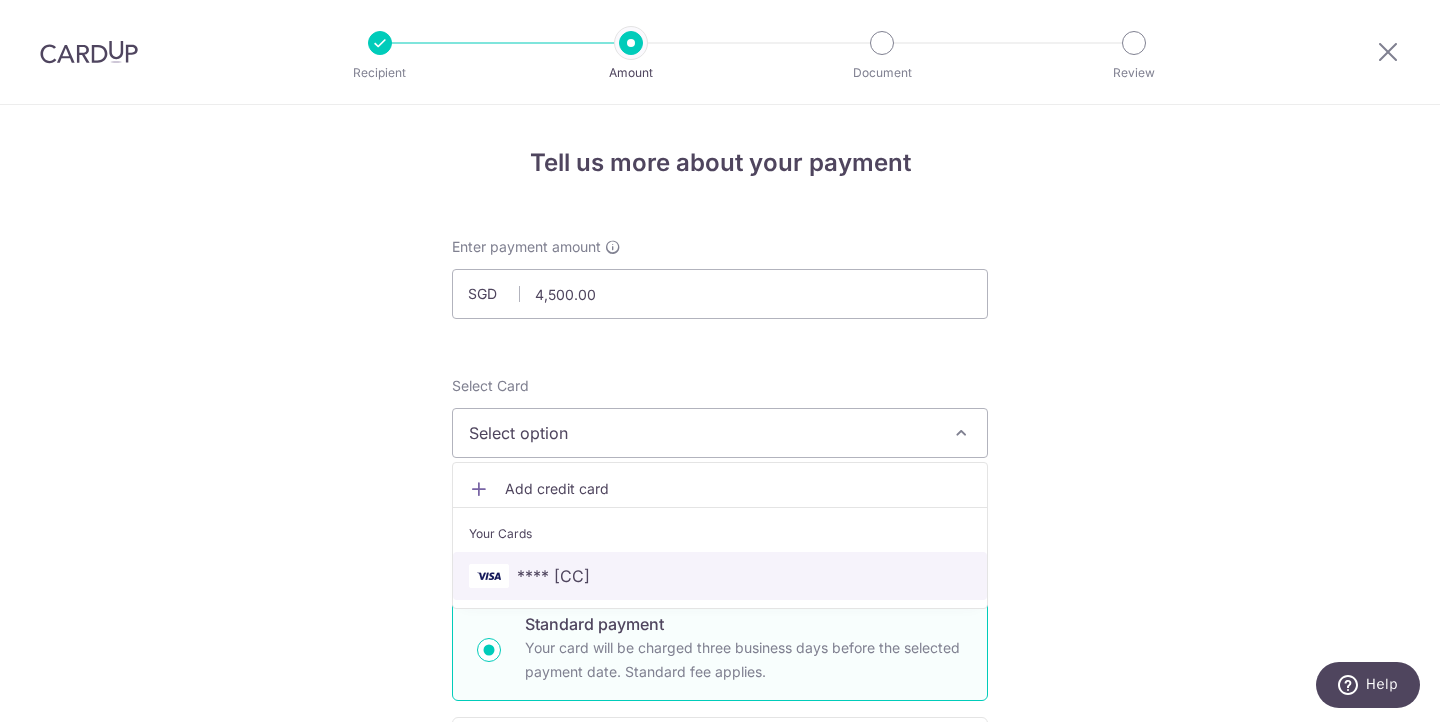 click on "**** [CC]" at bounding box center (553, 576) 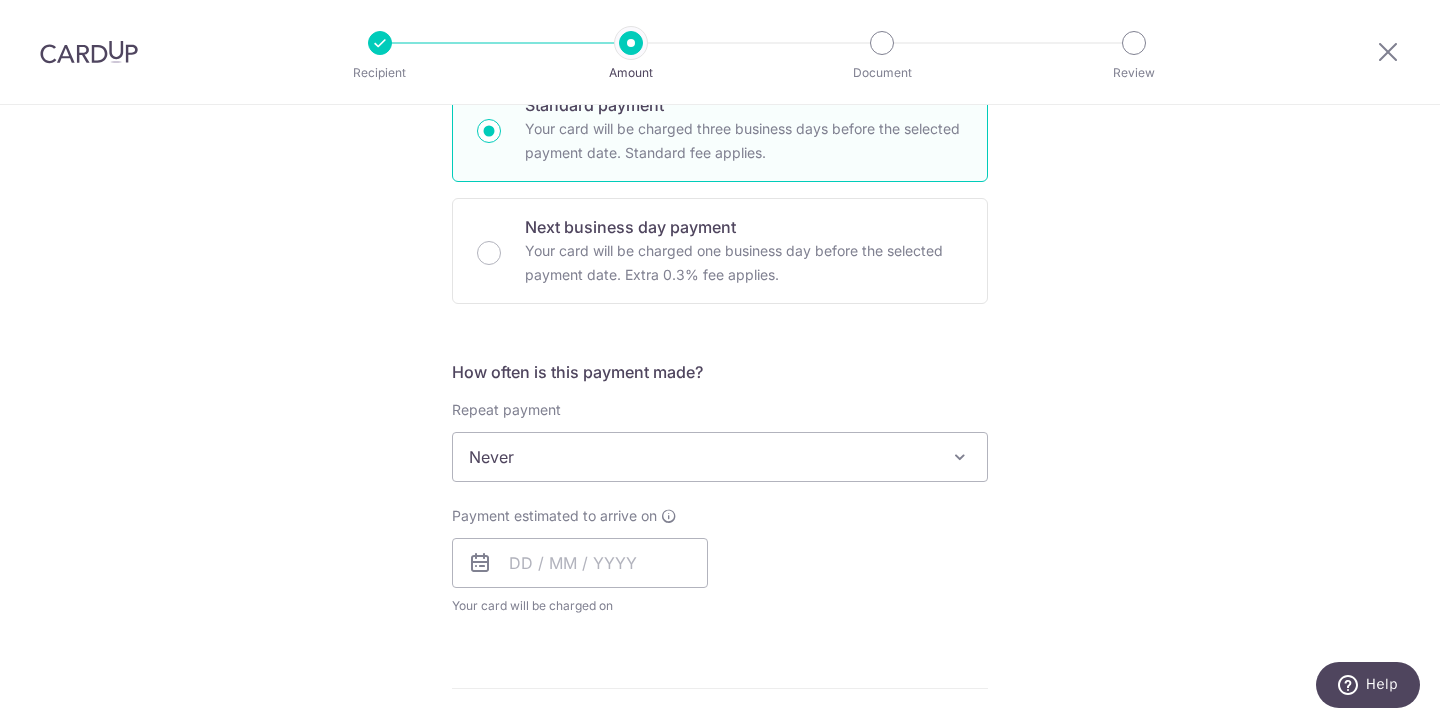 scroll, scrollTop: 527, scrollLeft: 0, axis: vertical 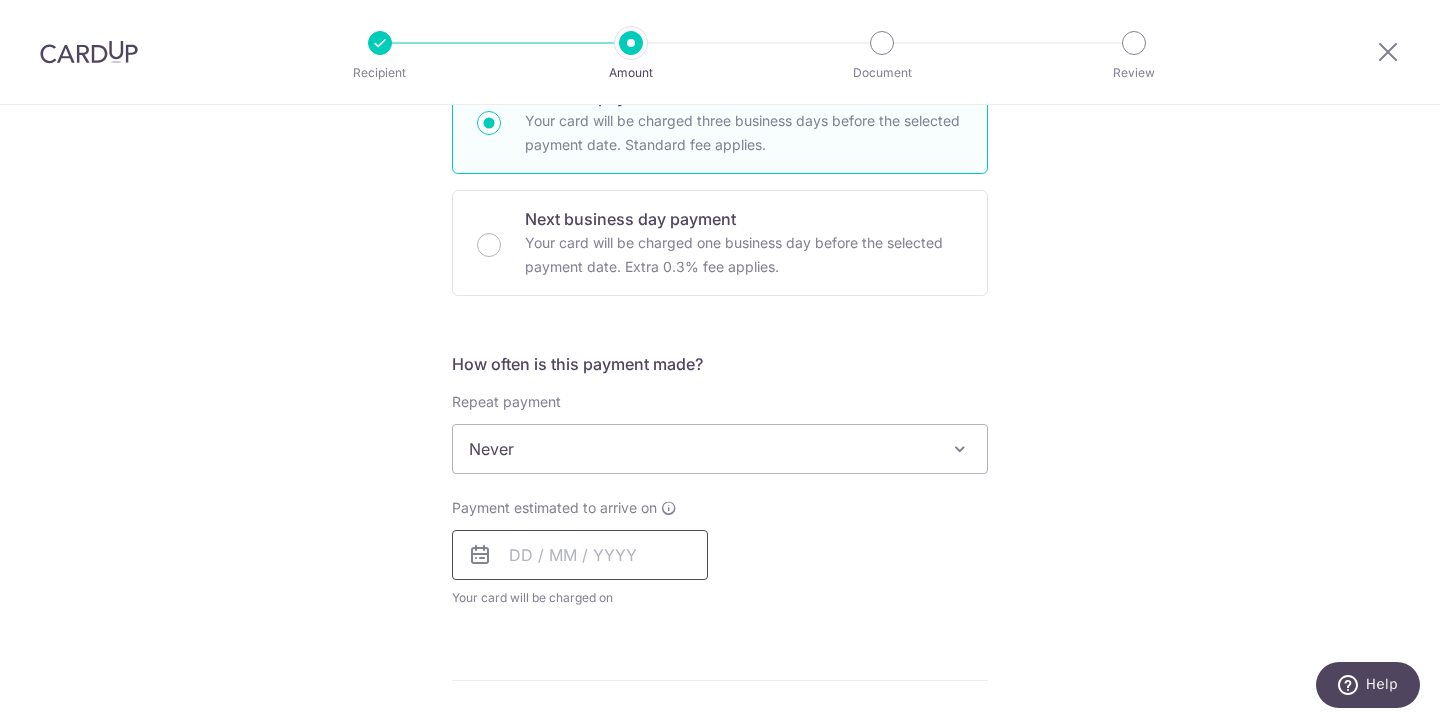 click at bounding box center [580, 555] 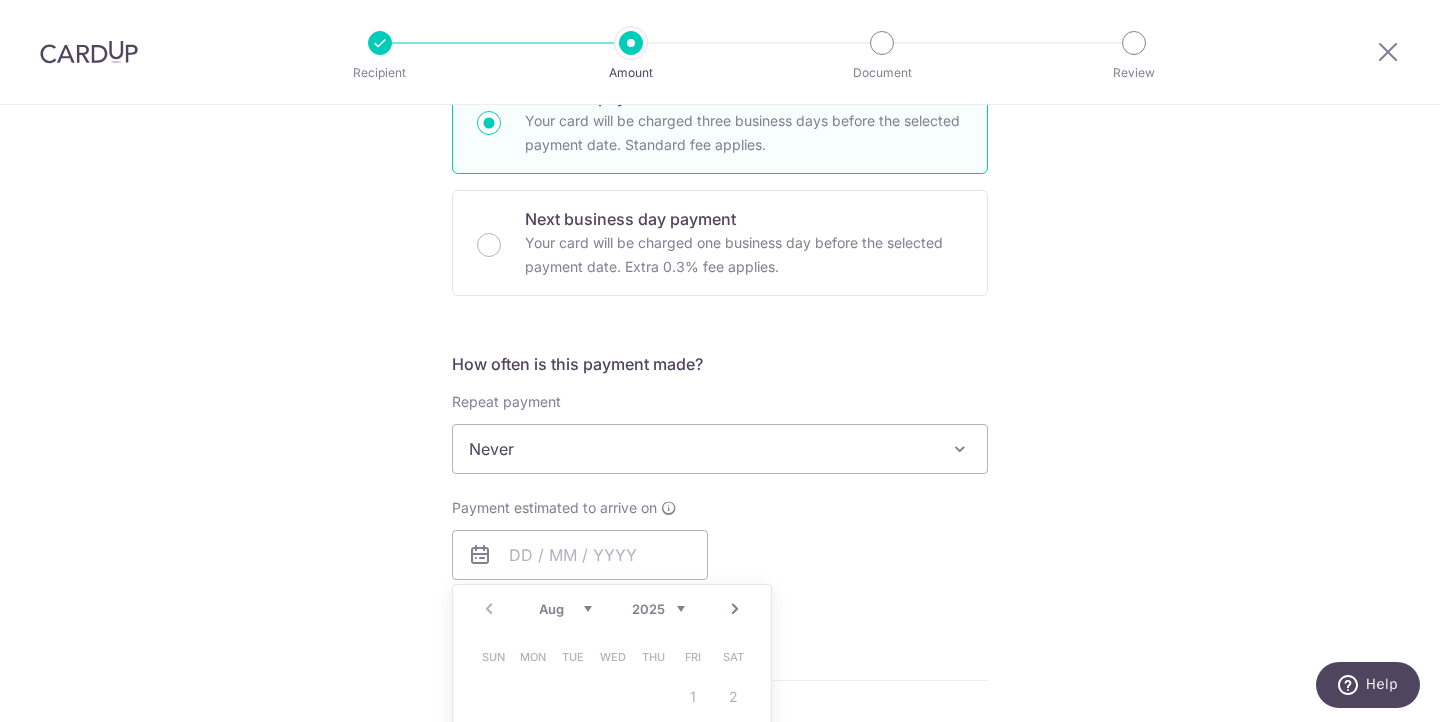 click on "Payment estimated to arrive on
Prev Next Aug Sep Oct Nov Dec 2025 2026 2027 2028 2029 2030 2031 2032 2033 2034 2035 Sun Mon Tue Wed Thu Fri Sat           1 2 3 4 5 6 7 8 9 10 11 12 13 14 15 16 17 18 19 20 21 22 23 24 25 26 27 28 29 30 31             Why are some dates not available?
Your card will be charged on   for the first payment
* If your payment is funded by  9:00am SGT on Monday 11/08/2025
11/08/2025
No. of Payments" at bounding box center [720, 553] 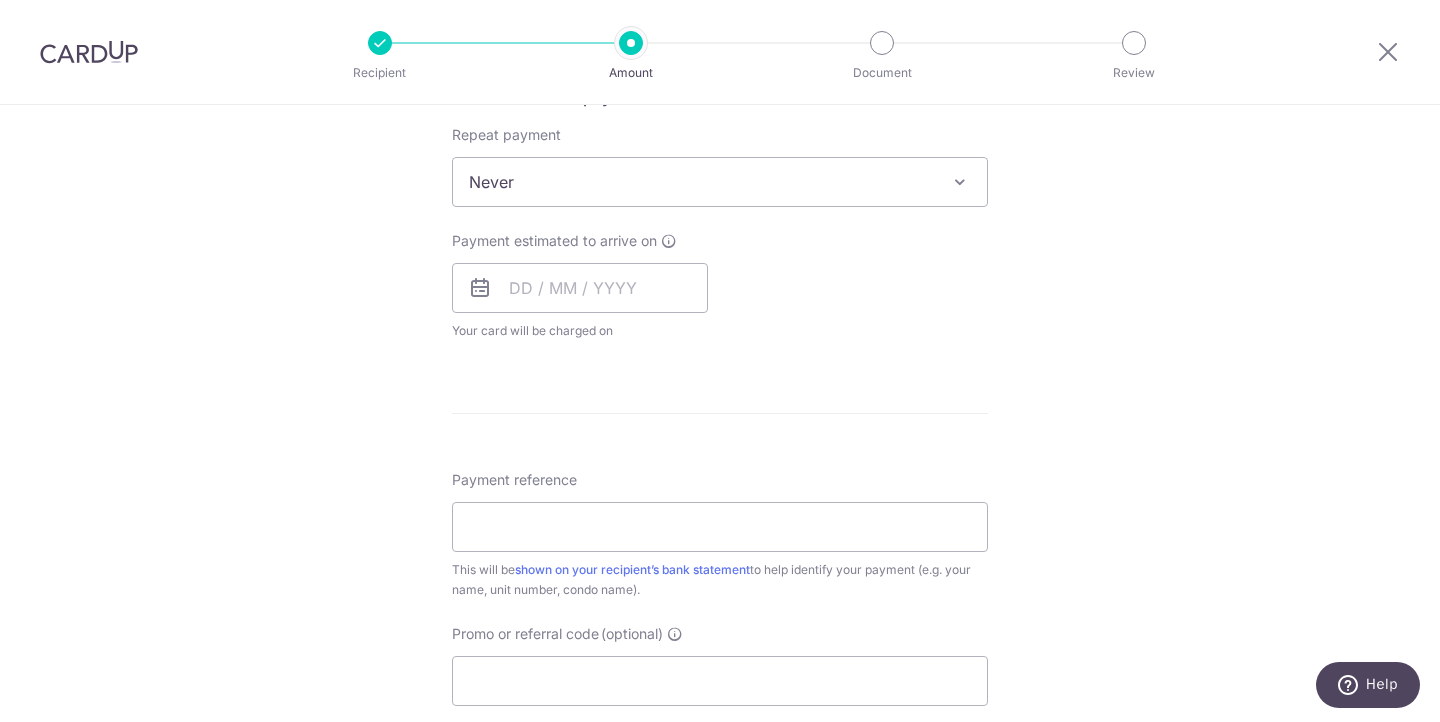 scroll, scrollTop: 796, scrollLeft: 0, axis: vertical 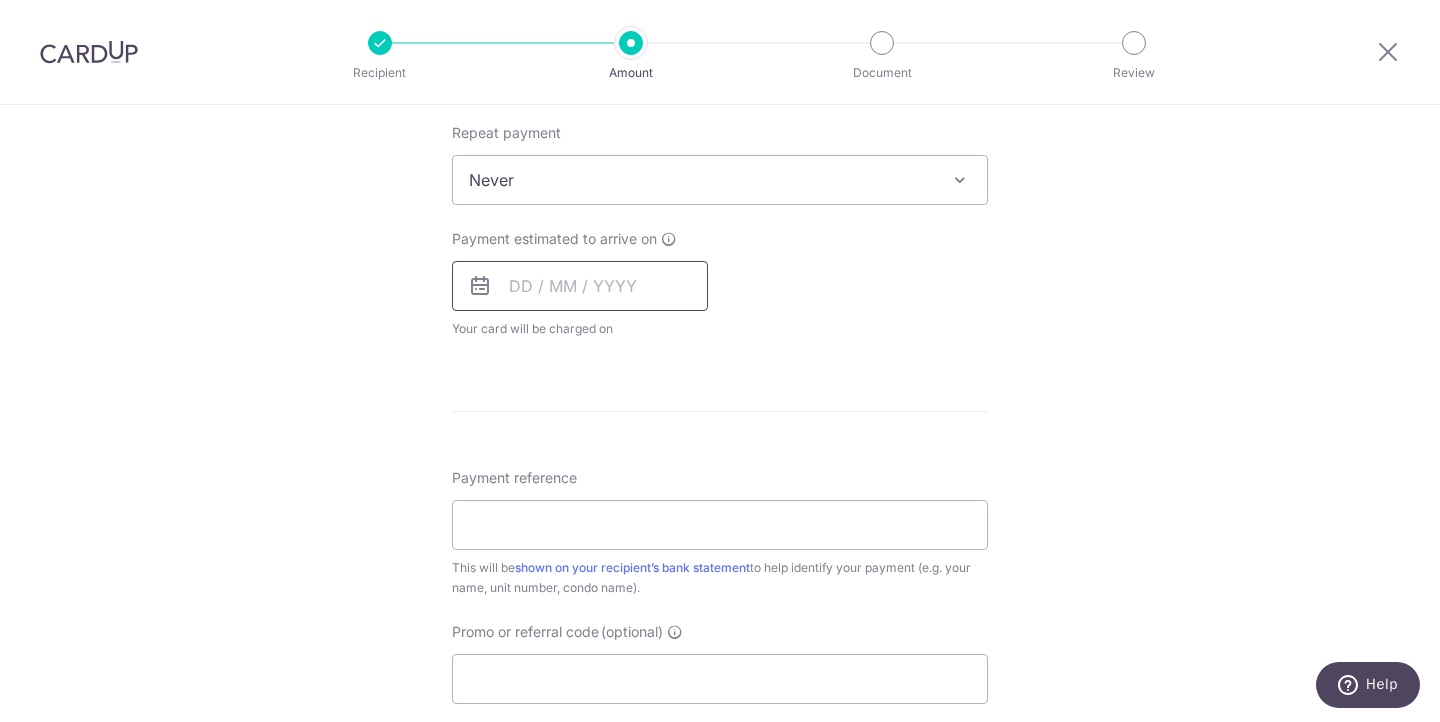 click at bounding box center (580, 286) 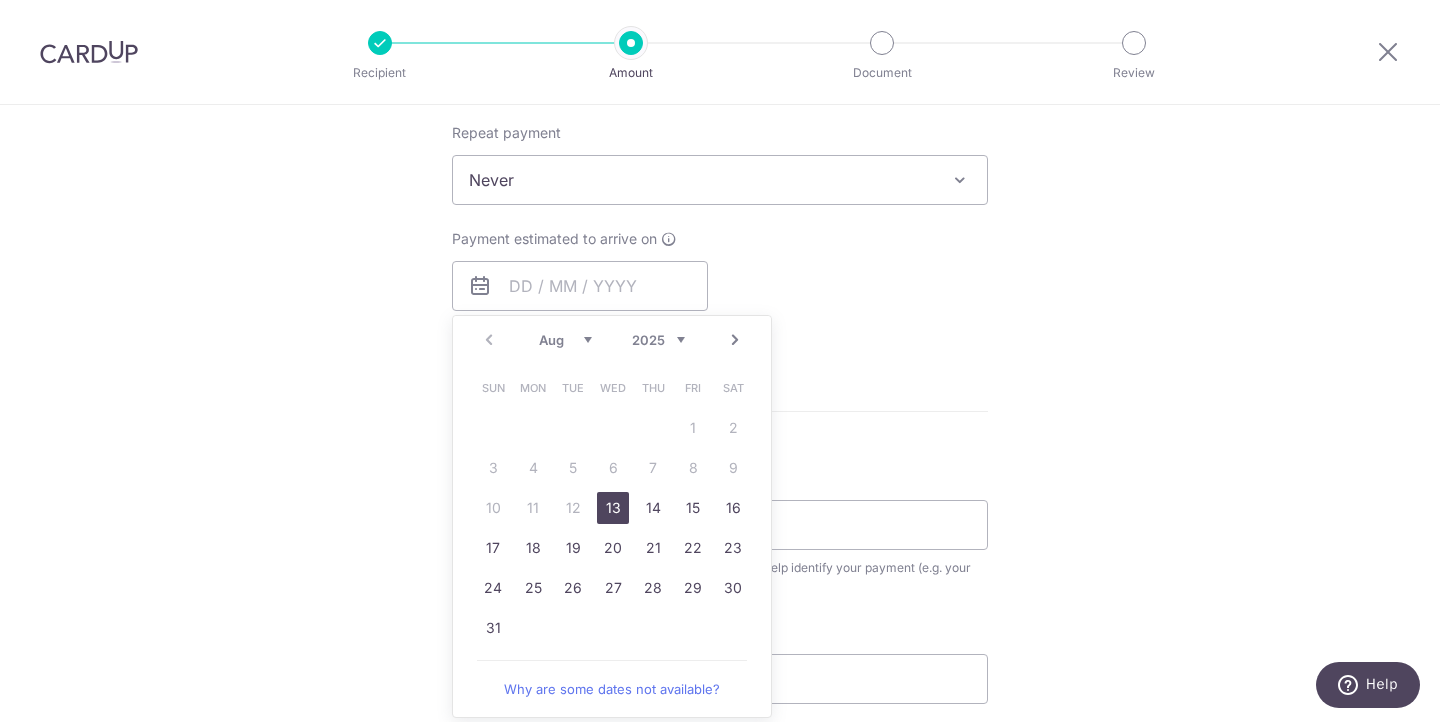 click on "Next" at bounding box center [735, 340] 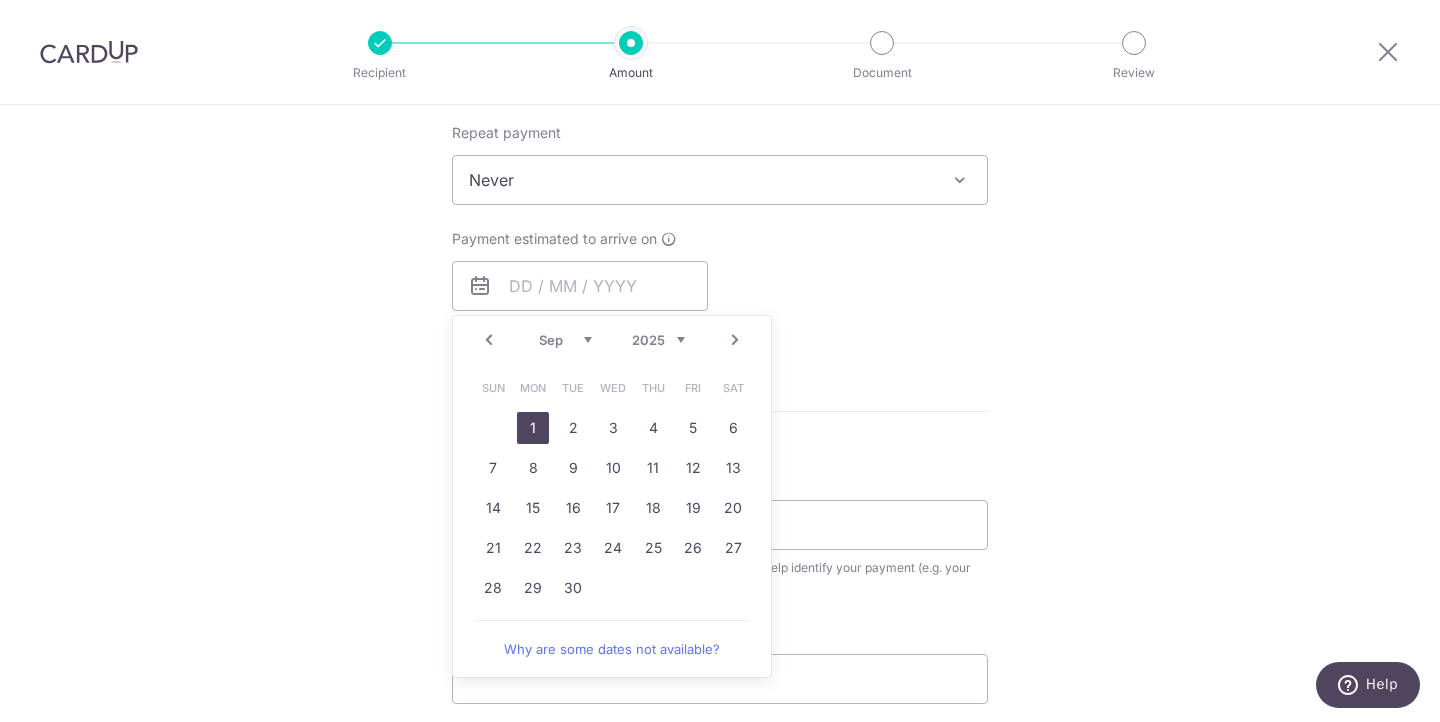 click on "1" at bounding box center (533, 428) 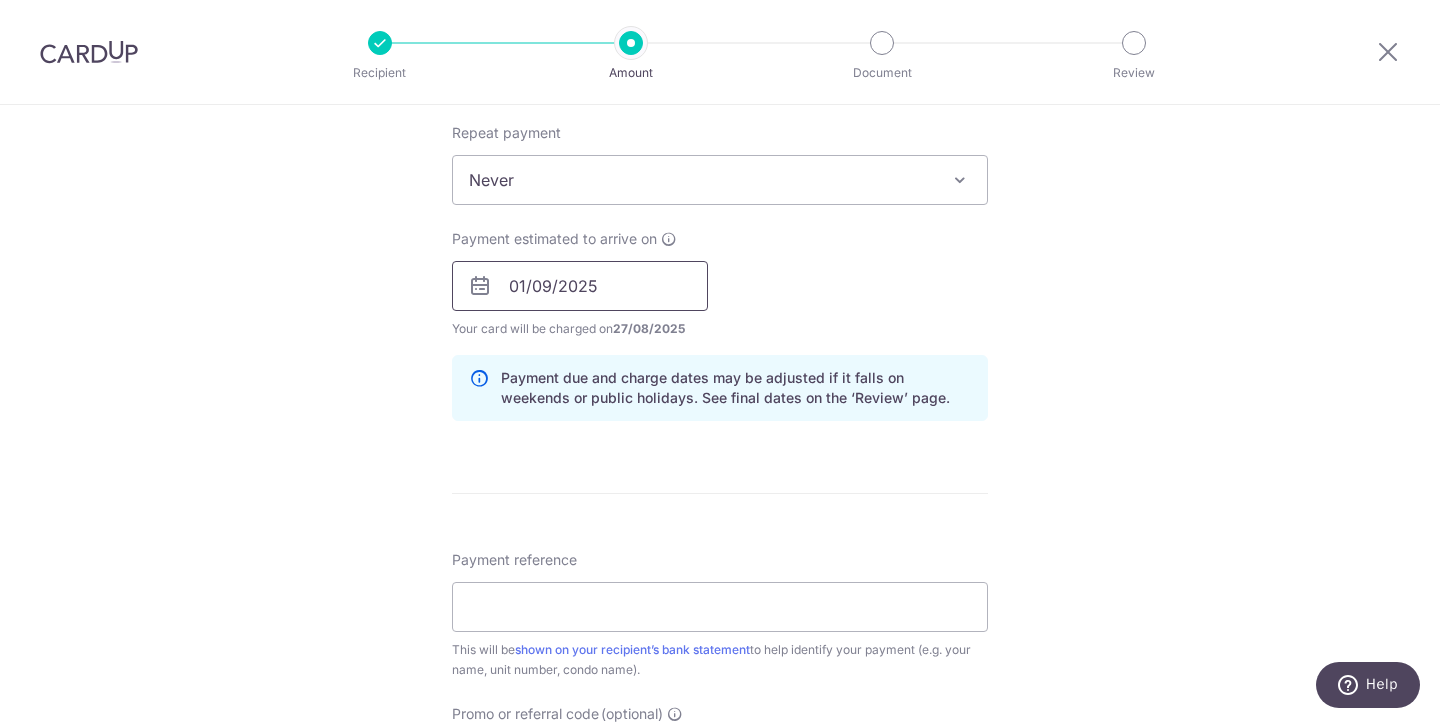 click on "01/09/2025" at bounding box center (580, 286) 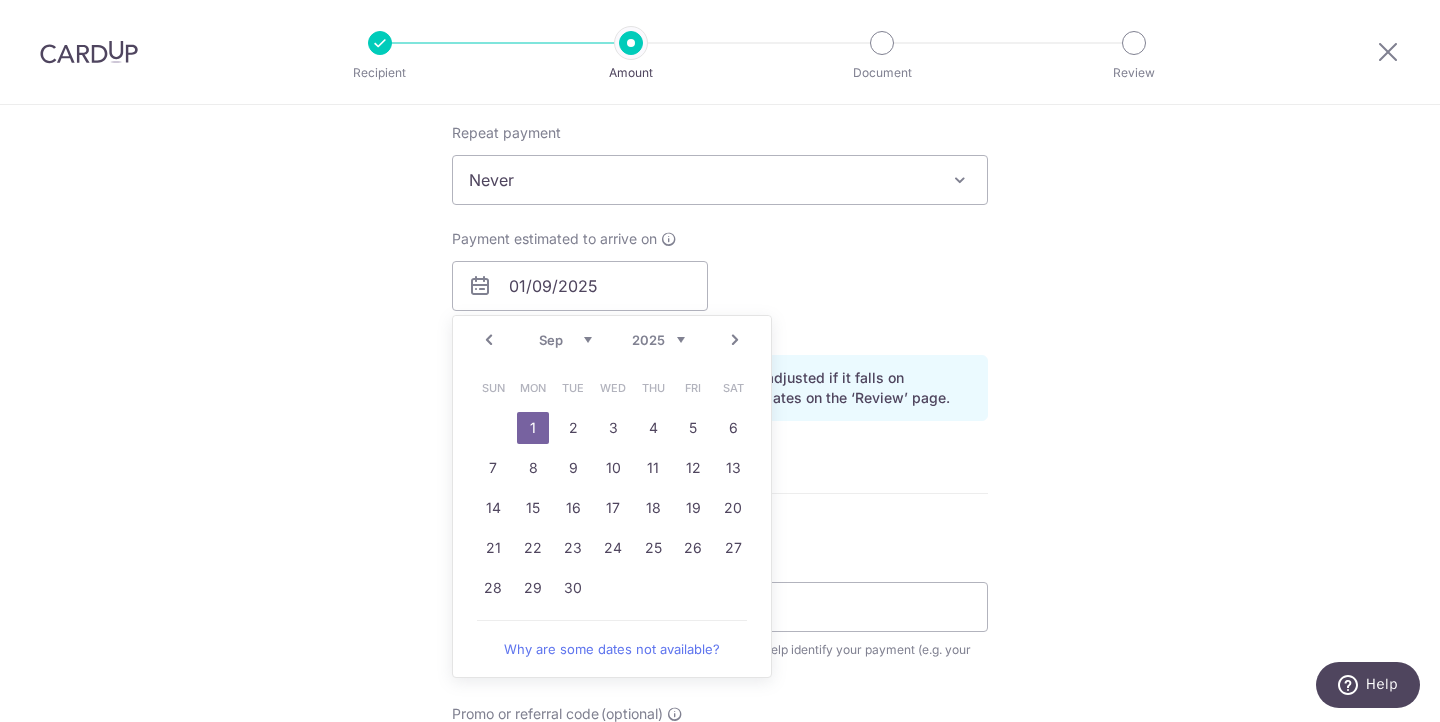 click on "2" at bounding box center [573, 428] 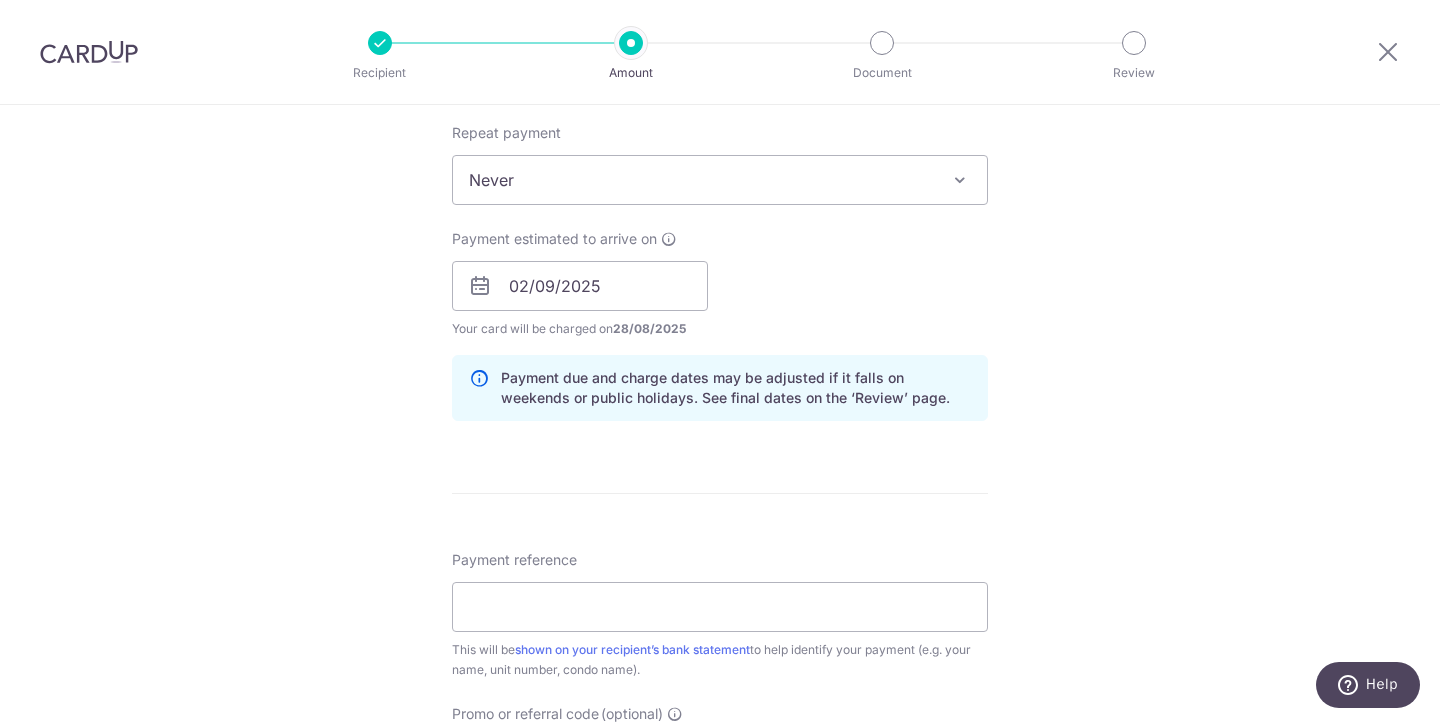 click on "Payment estimated to arrive on
02/09/2025
Prev Next Jan Feb Mar Apr May Jun Jul Aug Sep Oct Nov Dec 2025 2026 2027 2028 2029 2030 2031 2032 2033 2034 2035 Sun Mon Tue Wed Thu Fri Sat       1 2 3 4 5 6 7 8 9 10 11 12 13 14 15 16 17 18 19 20 21 22 23 24 25 26 27 28 29 30 31
Your card will be charged on  28/08/2025  for the first payment
* If your payment is funded by  9:00am SGT on Monday 11/08/2025
11/08/2025
No. of Payments
01/07/2026" at bounding box center [720, 284] 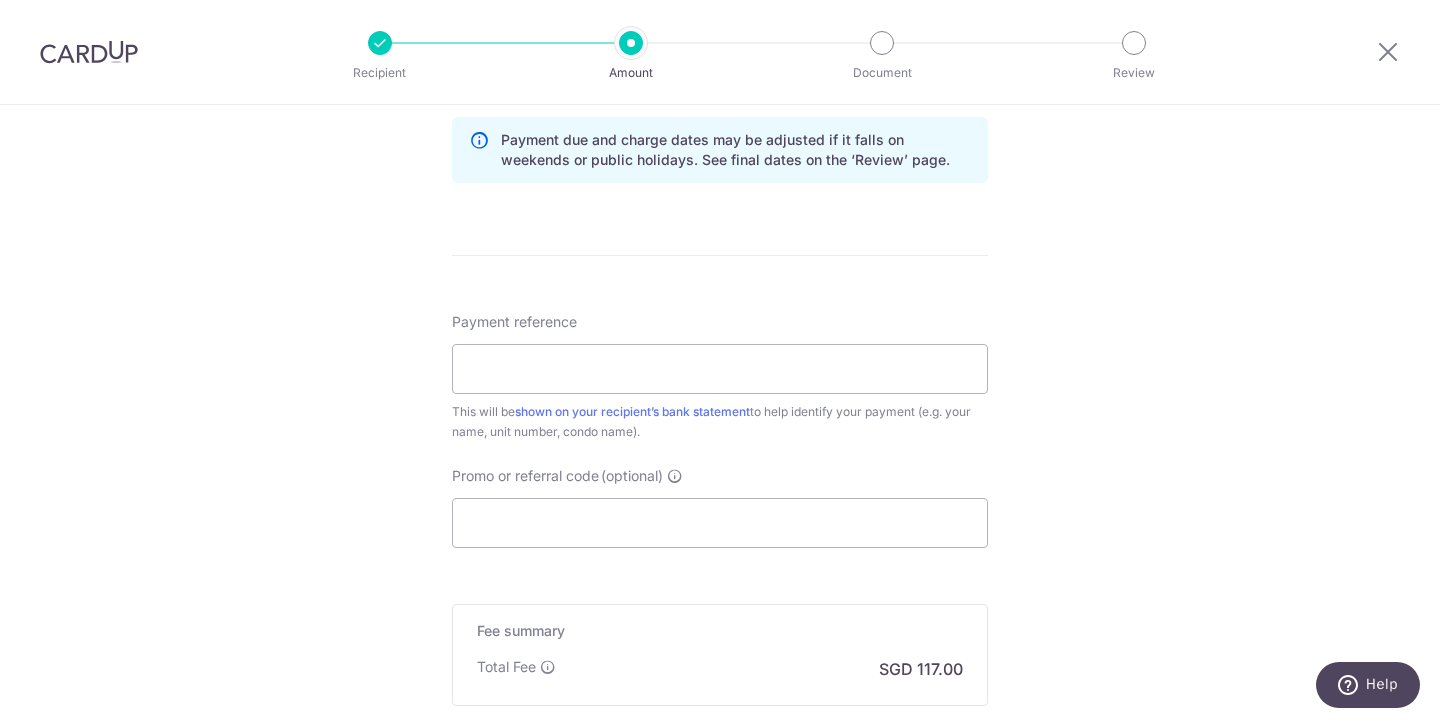 scroll, scrollTop: 1037, scrollLeft: 0, axis: vertical 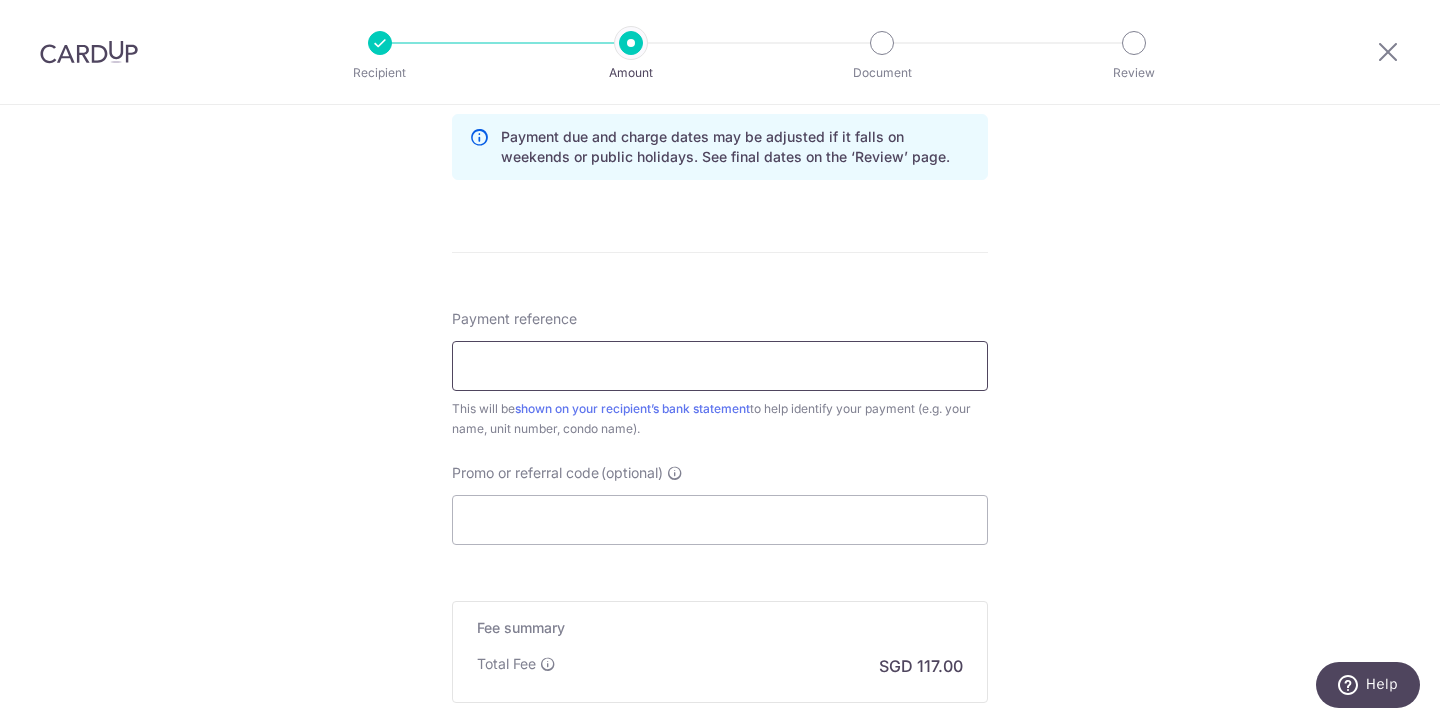 click on "Payment reference" at bounding box center [720, 366] 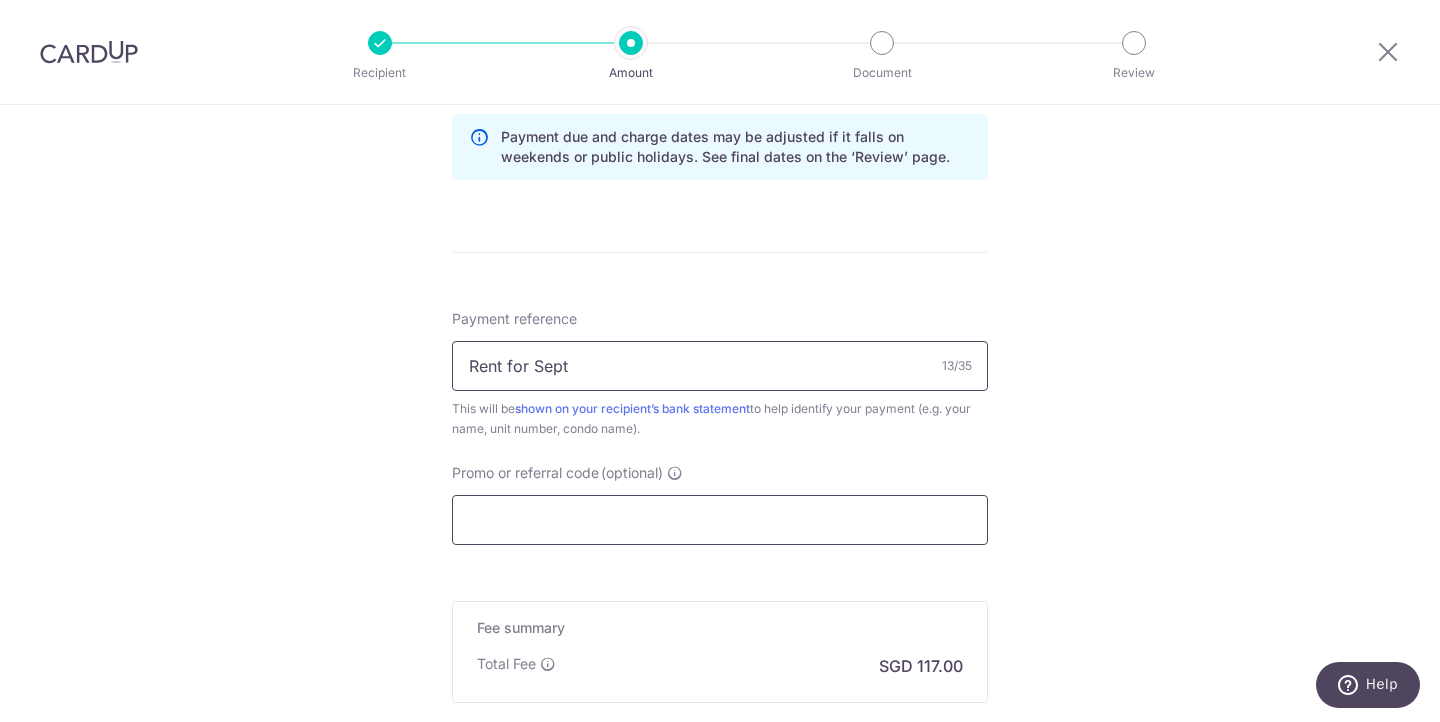 type on "Rent for Sept" 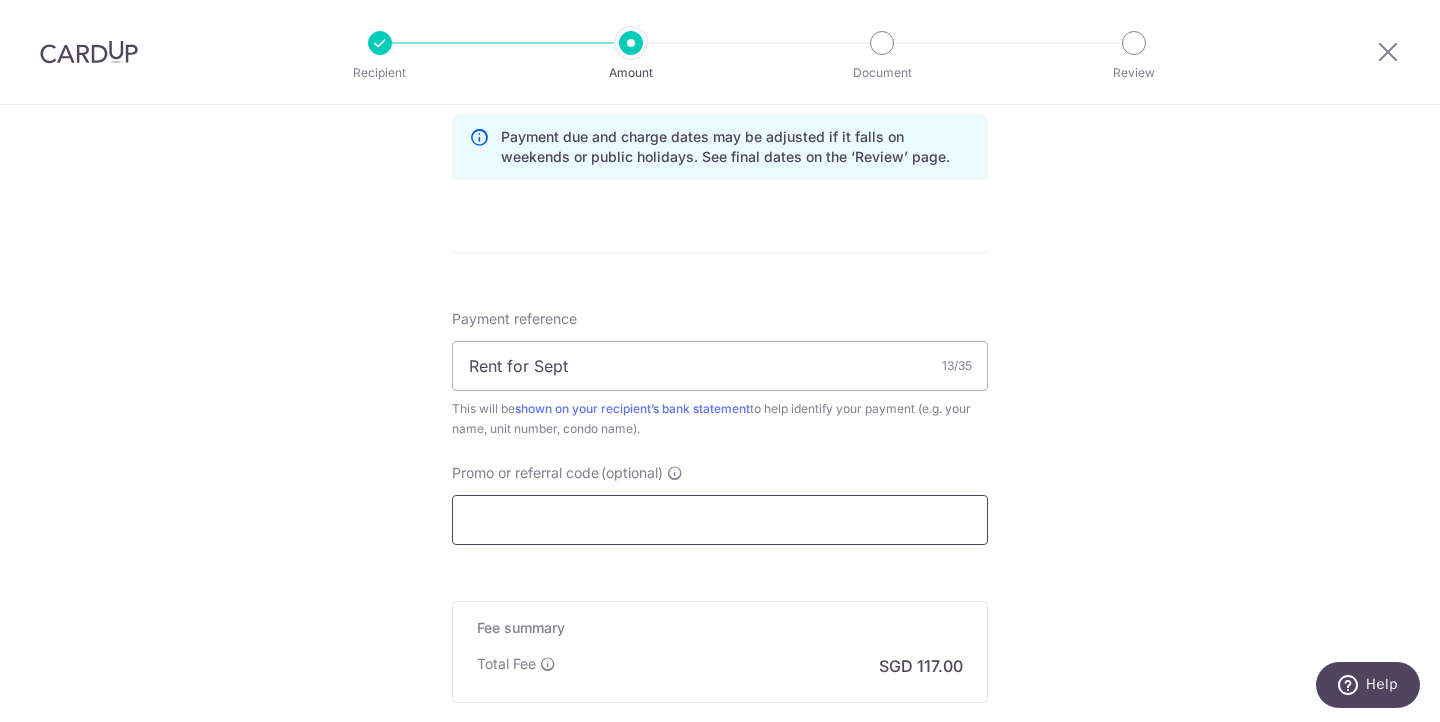 click on "Promo or referral code
(optional)" at bounding box center [720, 520] 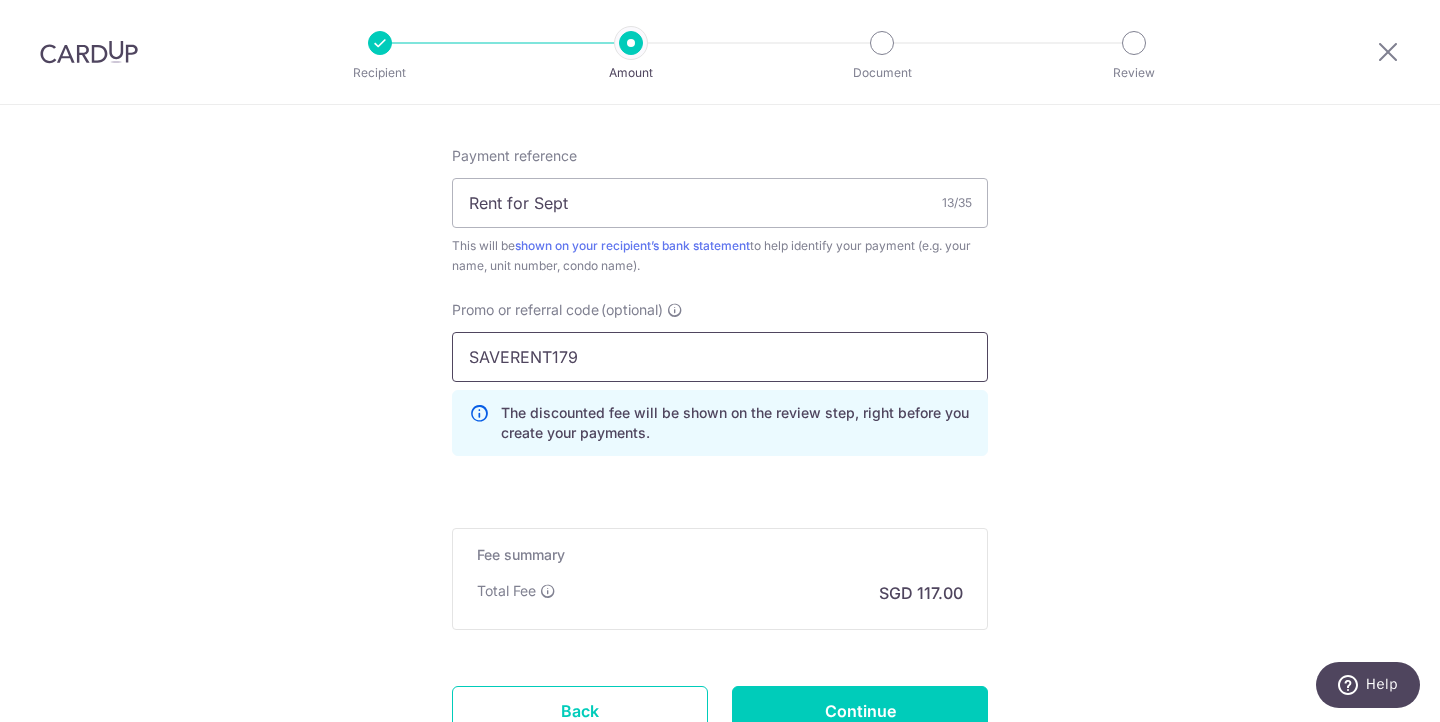 scroll, scrollTop: 1298, scrollLeft: 0, axis: vertical 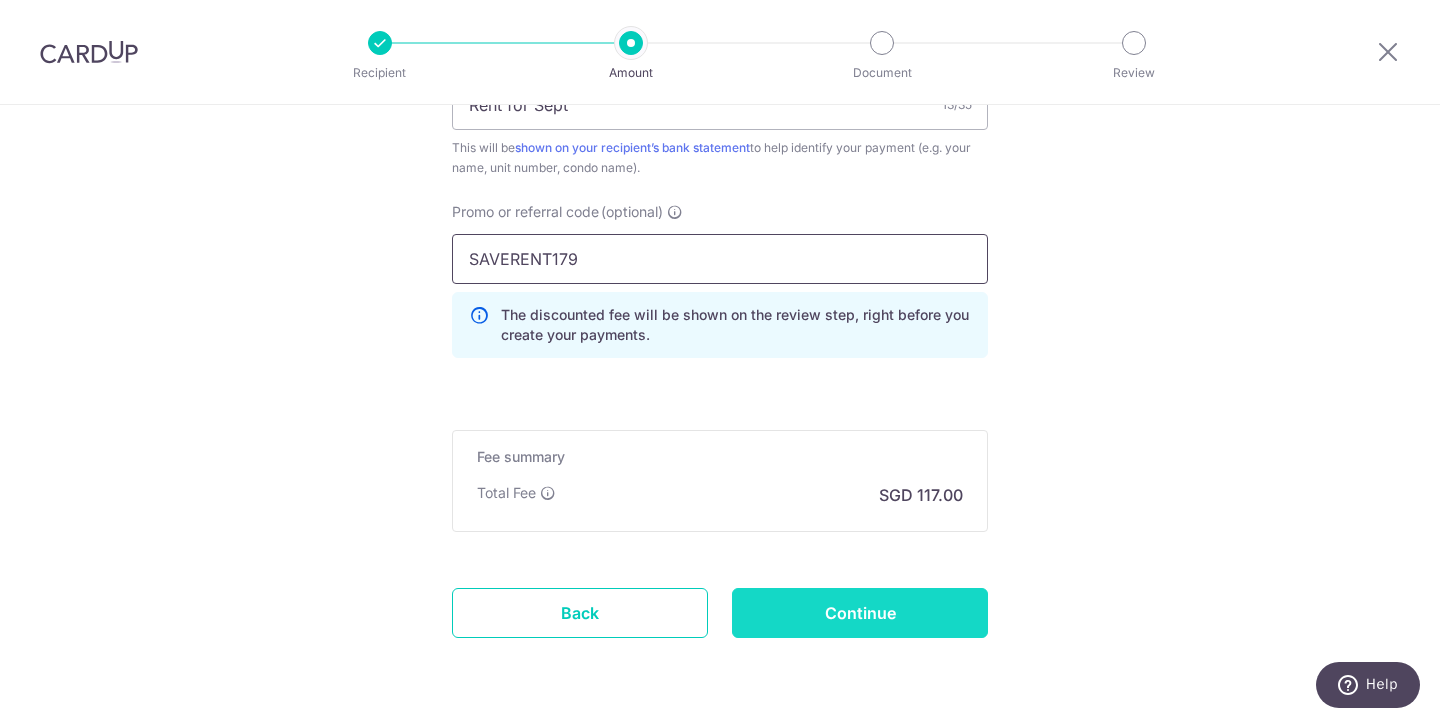 type on "SAVERENT179" 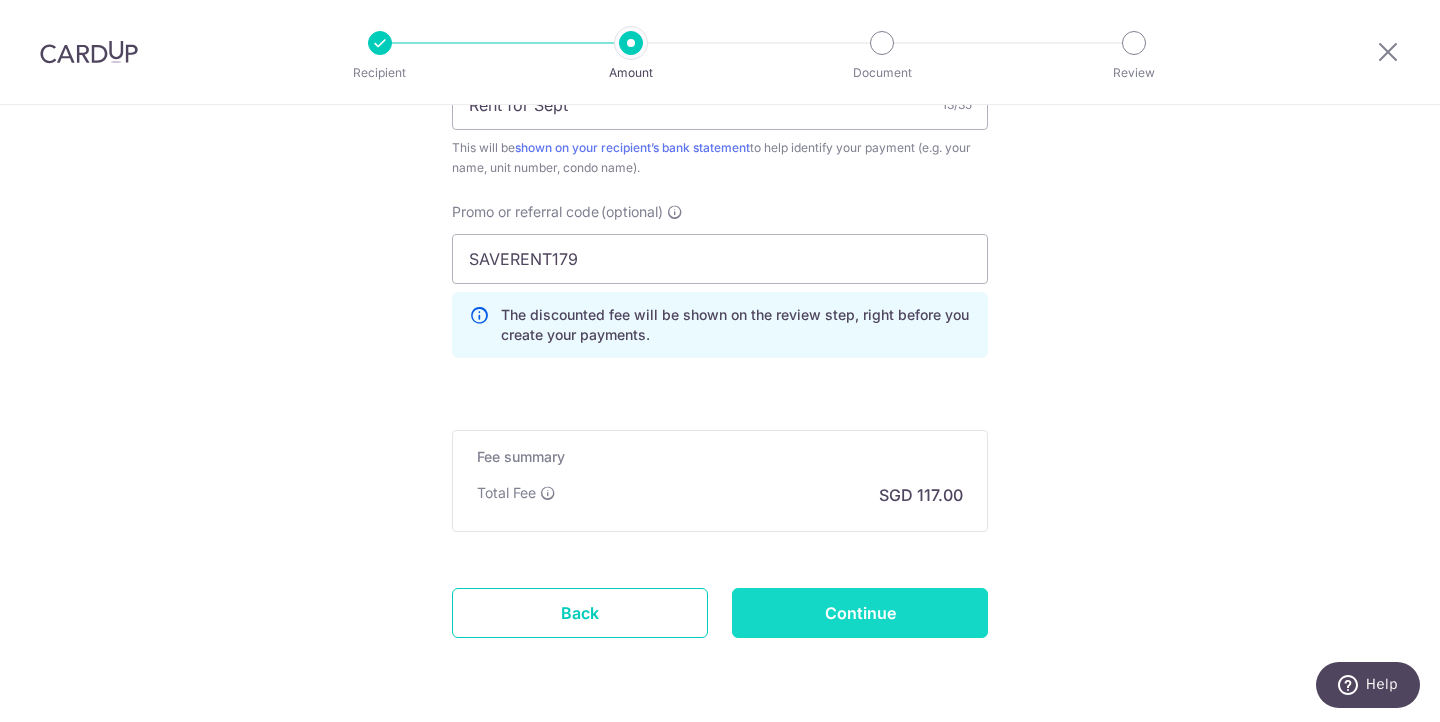 click on "Continue" at bounding box center [860, 613] 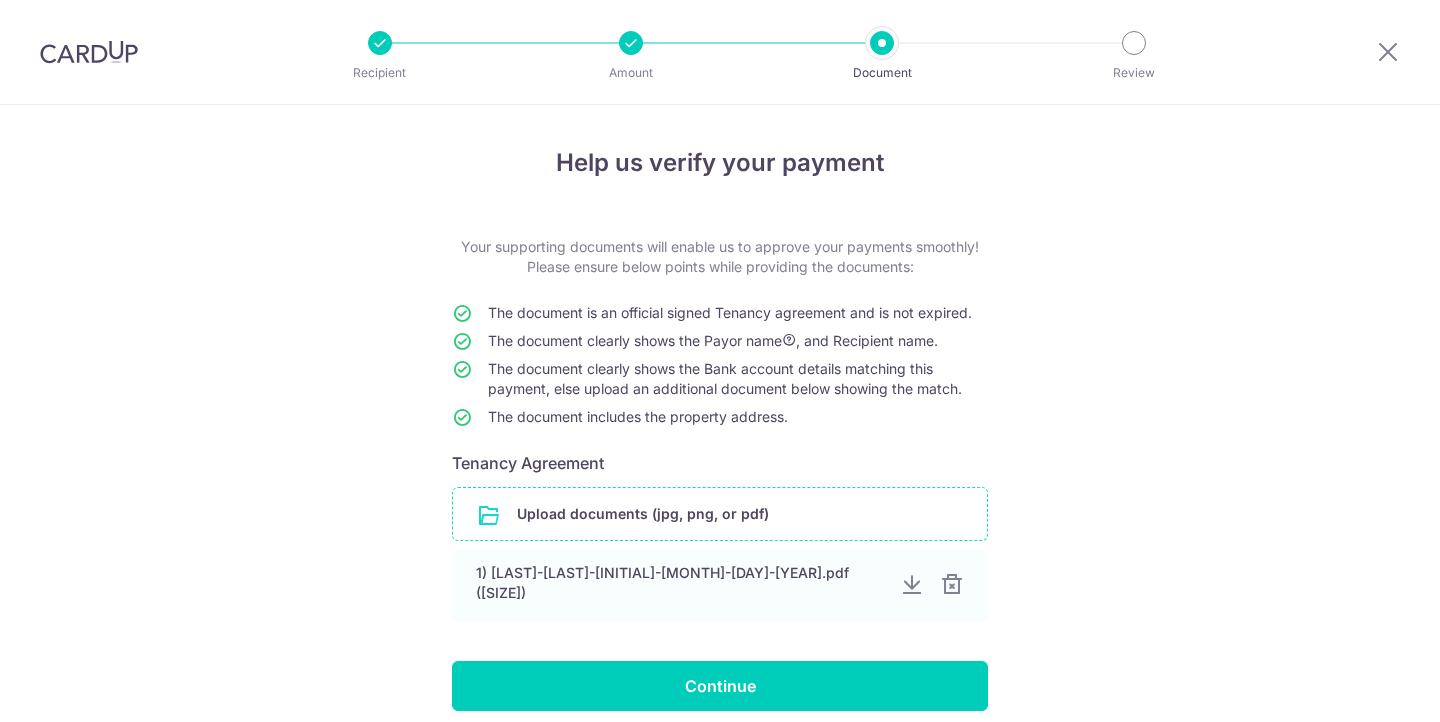 scroll, scrollTop: 0, scrollLeft: 0, axis: both 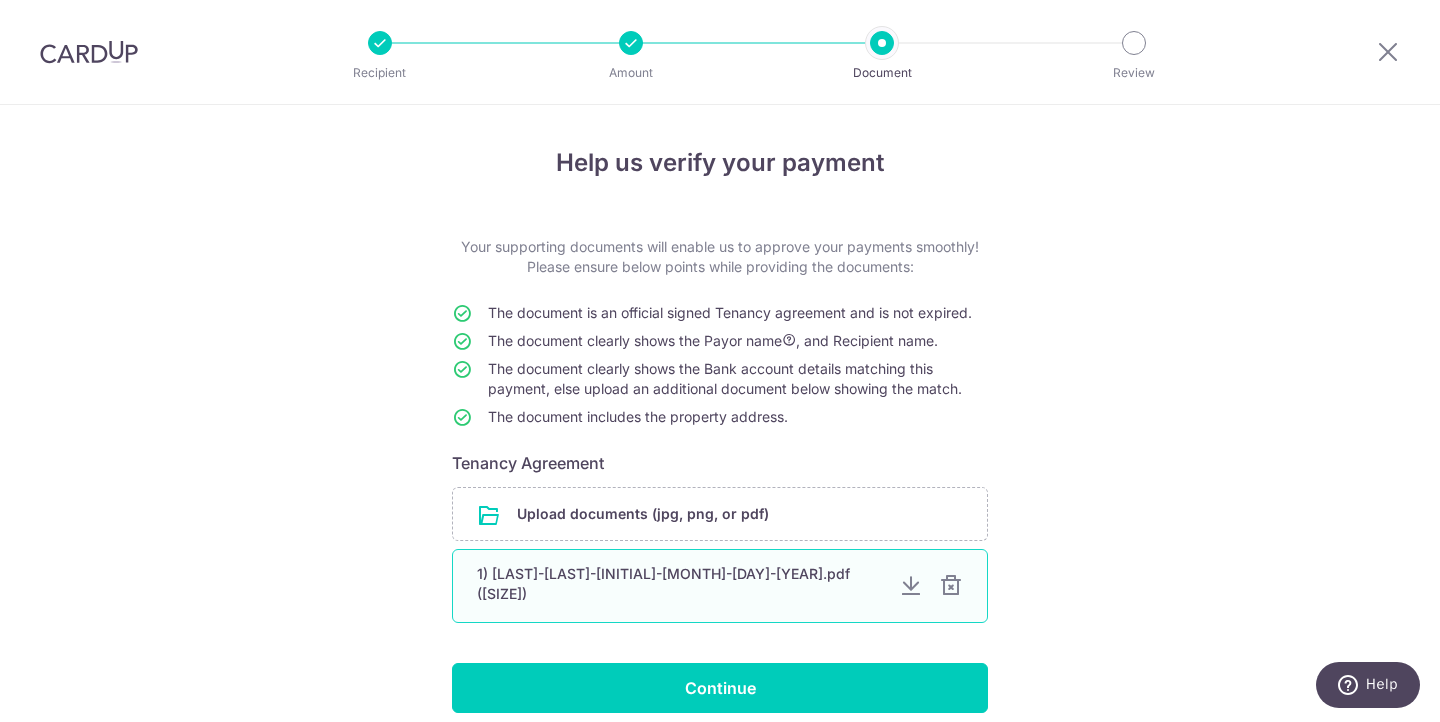 click on "1) [LAST]-[LAST]-[INITIAL]-[MONTH]-[DAY]-[YEAR].pdf ([SIZE])" at bounding box center [680, 584] 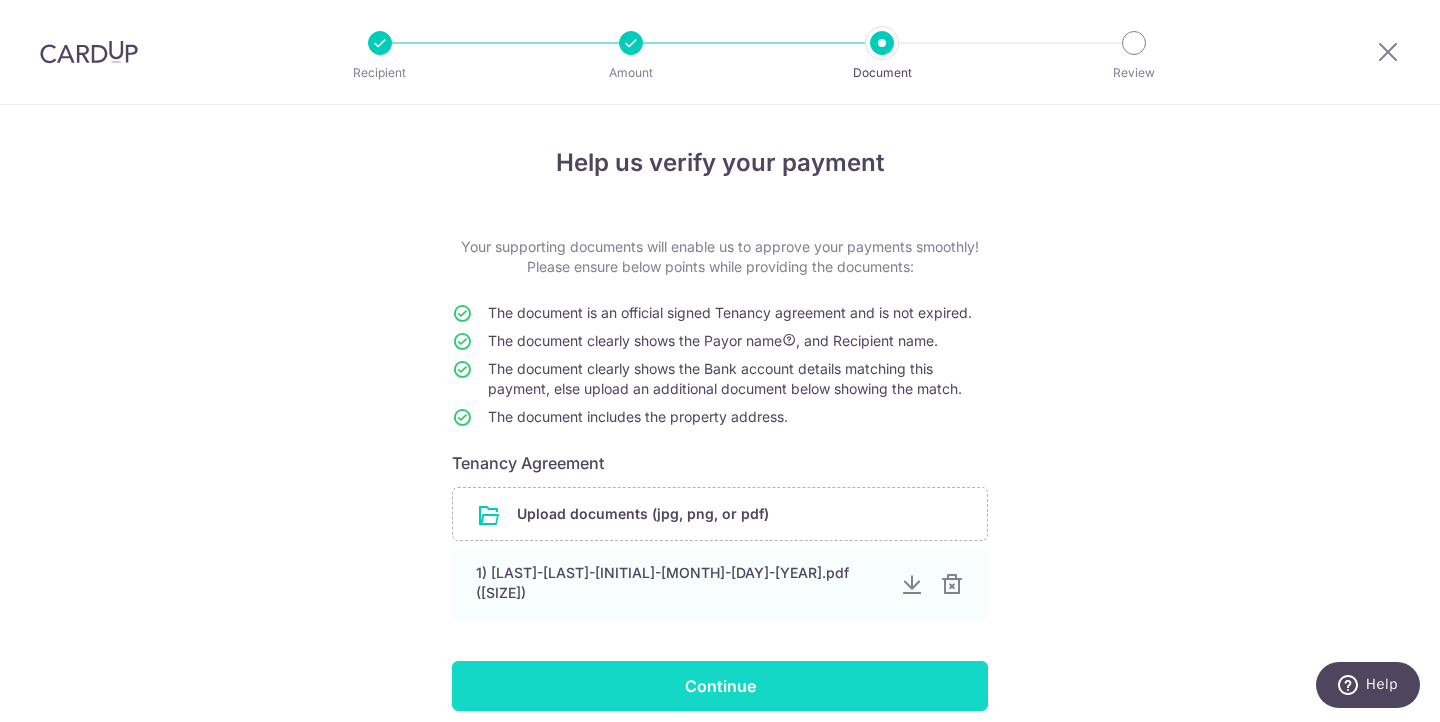 click on "Continue" at bounding box center (720, 686) 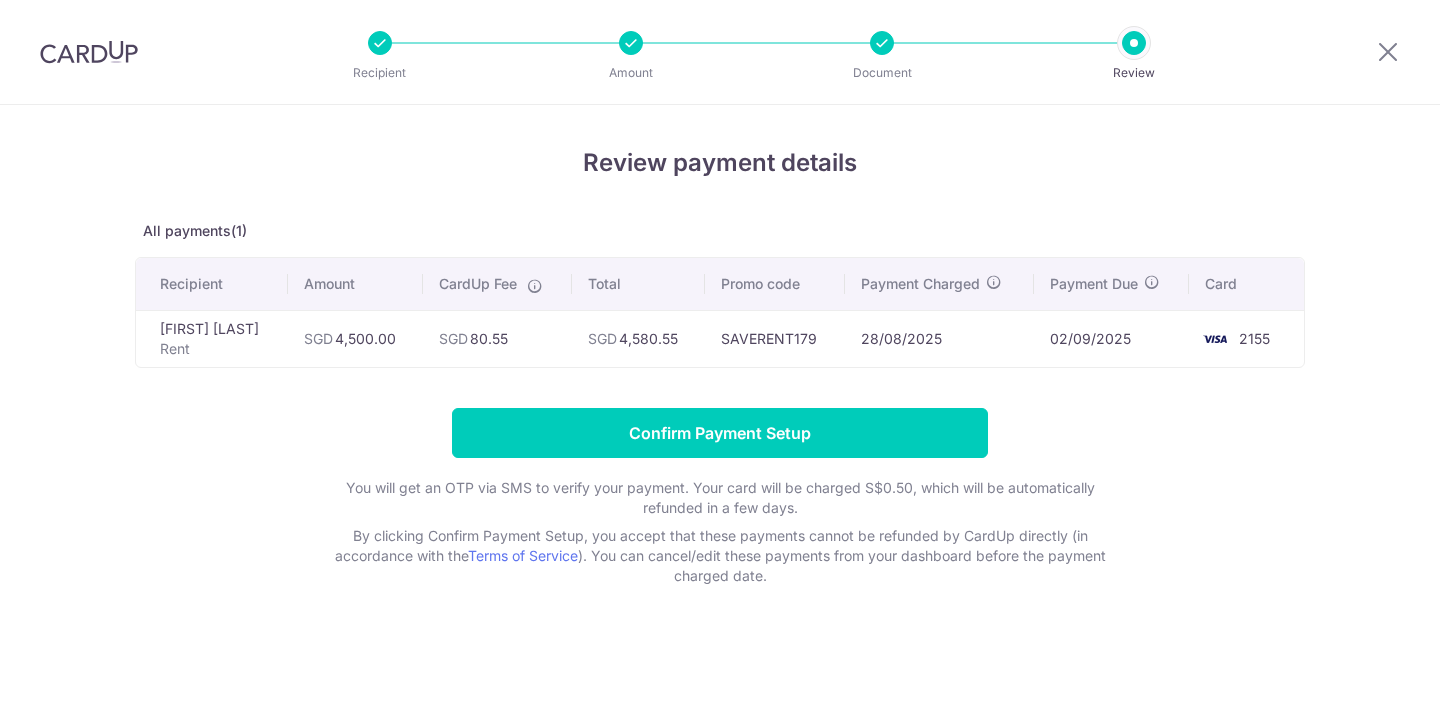 scroll, scrollTop: 0, scrollLeft: 0, axis: both 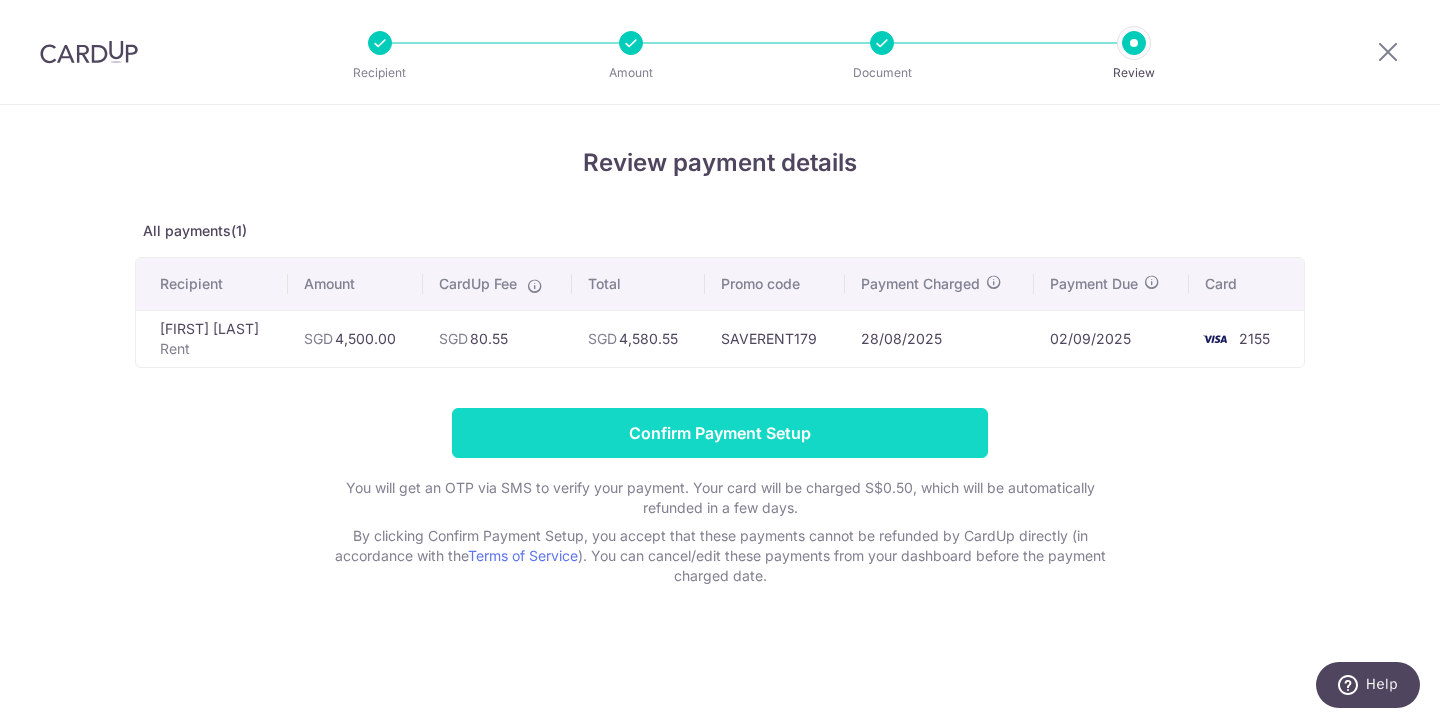 click on "Confirm Payment Setup" at bounding box center [720, 433] 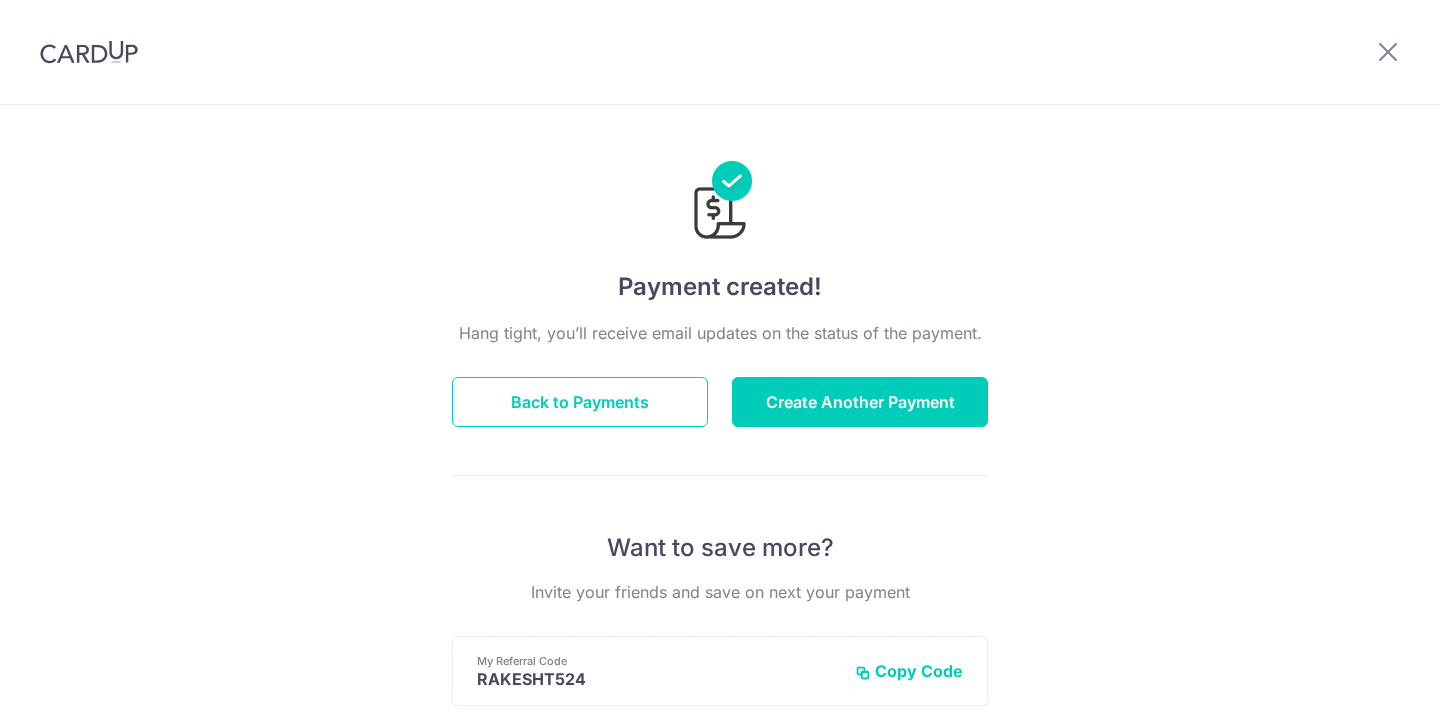 scroll, scrollTop: 0, scrollLeft: 0, axis: both 